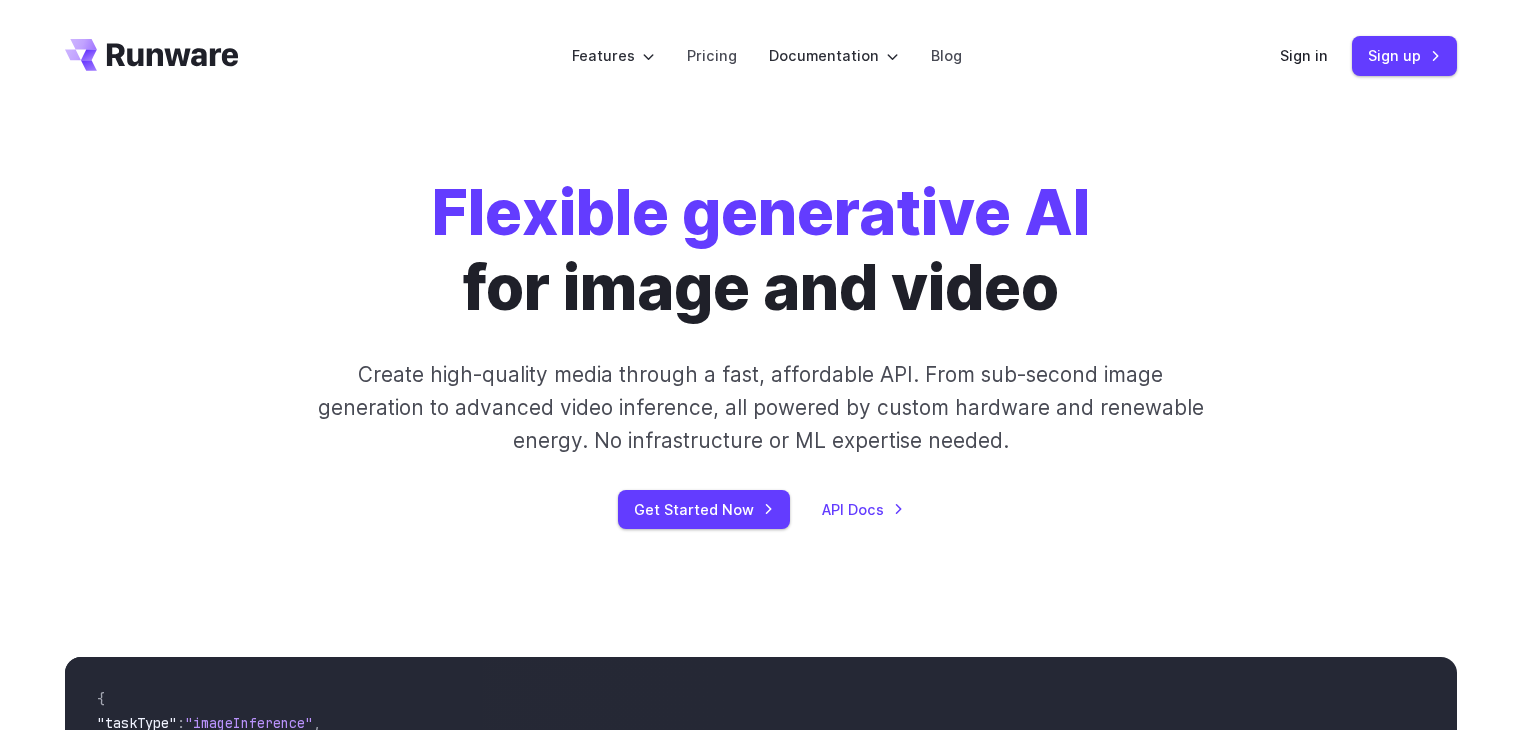 scroll, scrollTop: 0, scrollLeft: 0, axis: both 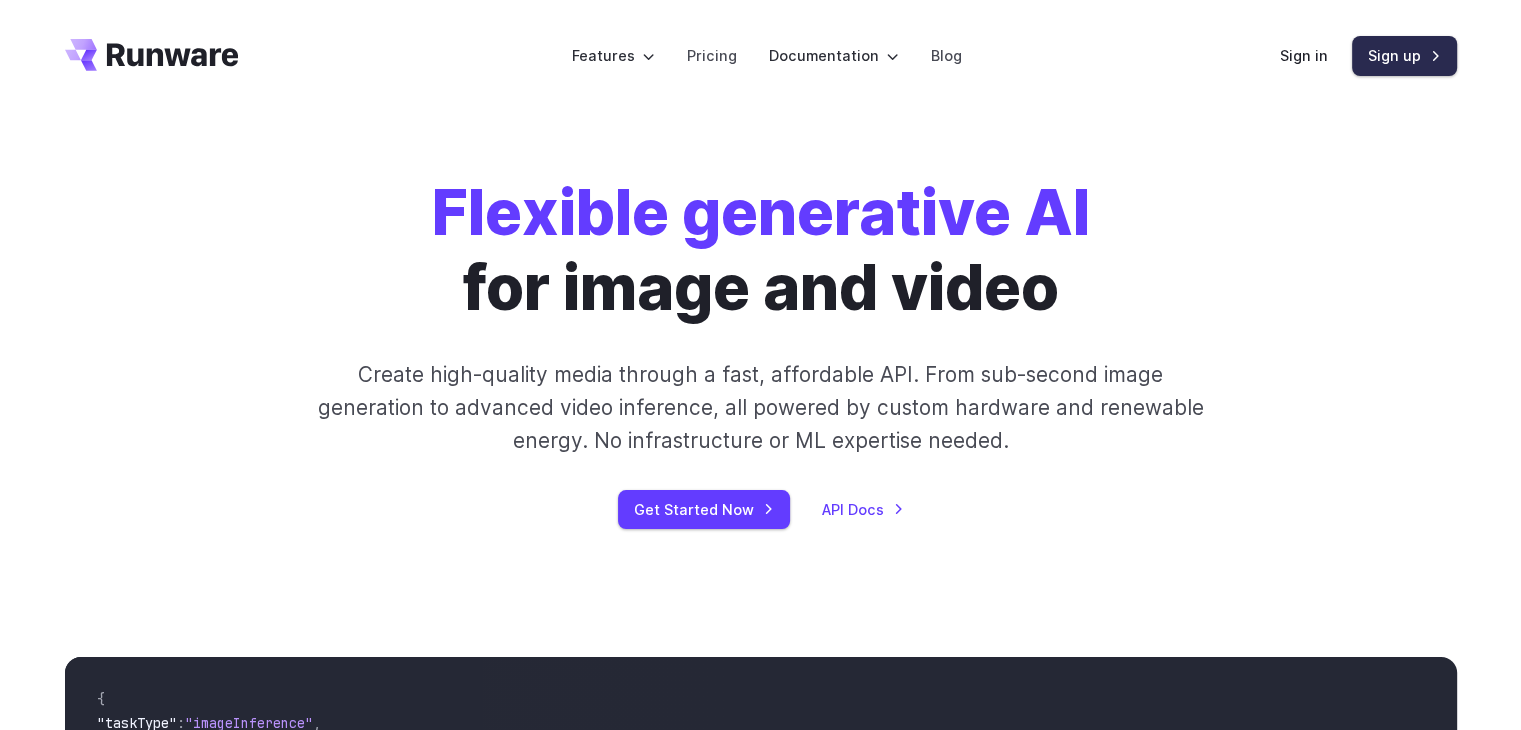 click on "Sign up" at bounding box center (1404, 55) 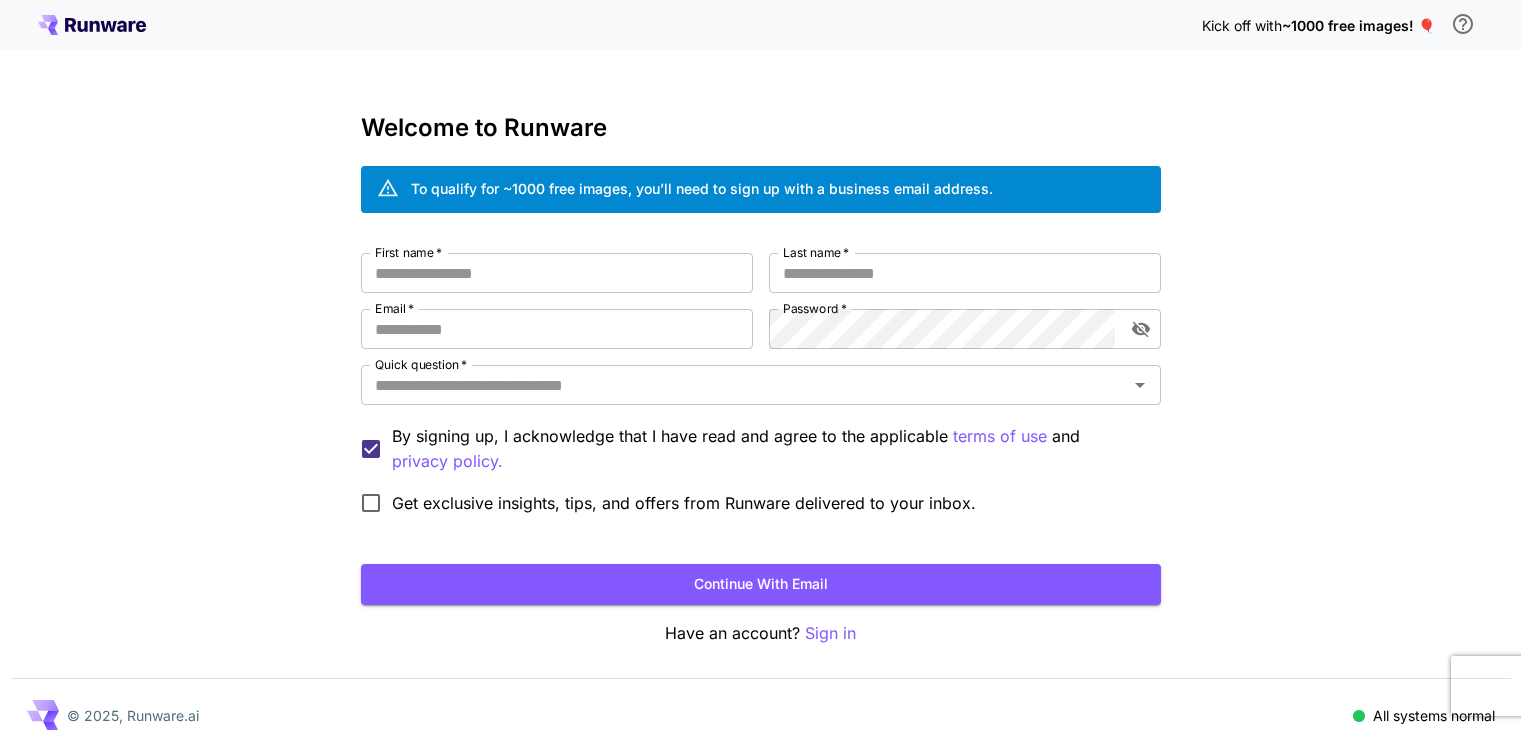 scroll, scrollTop: 0, scrollLeft: 0, axis: both 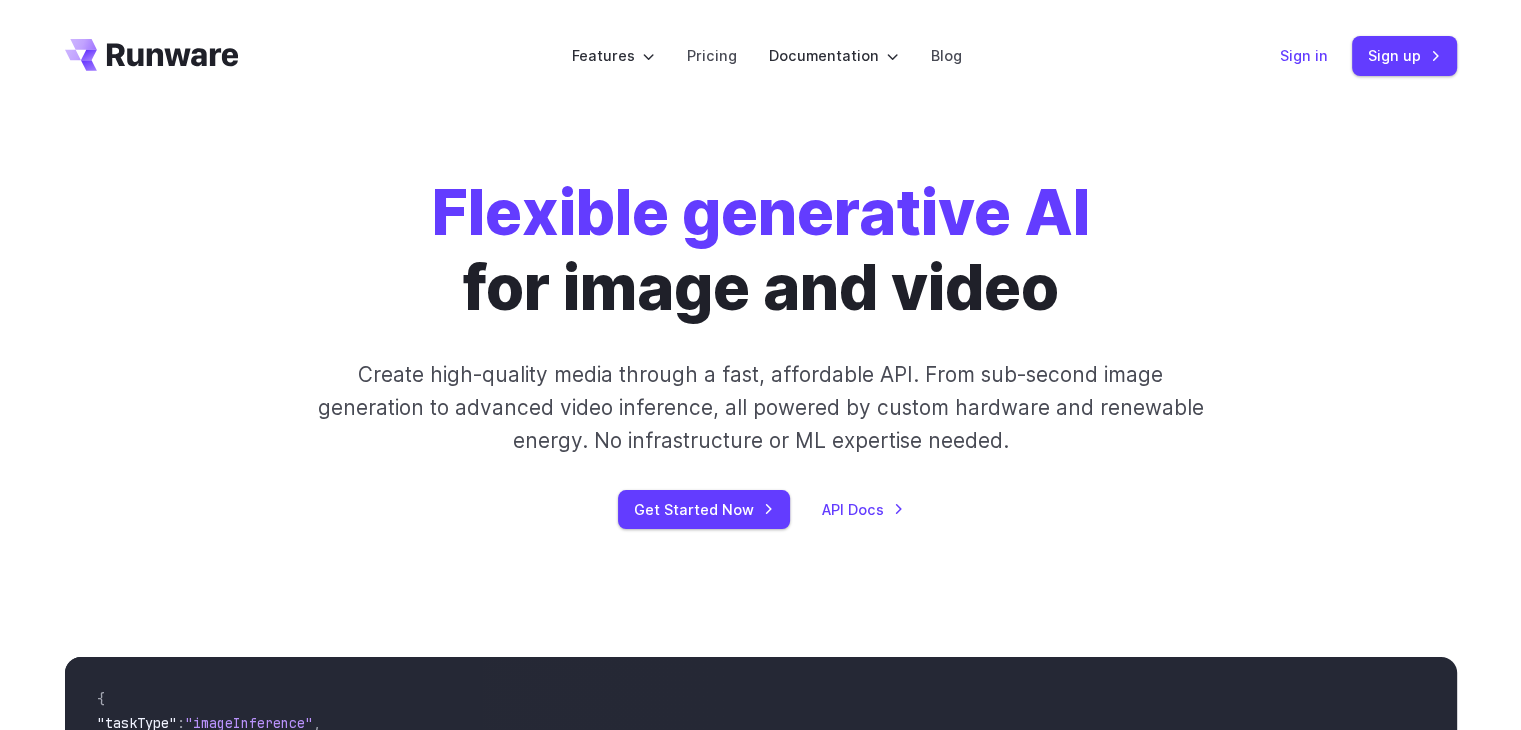 click on "Sign in" at bounding box center (1304, 55) 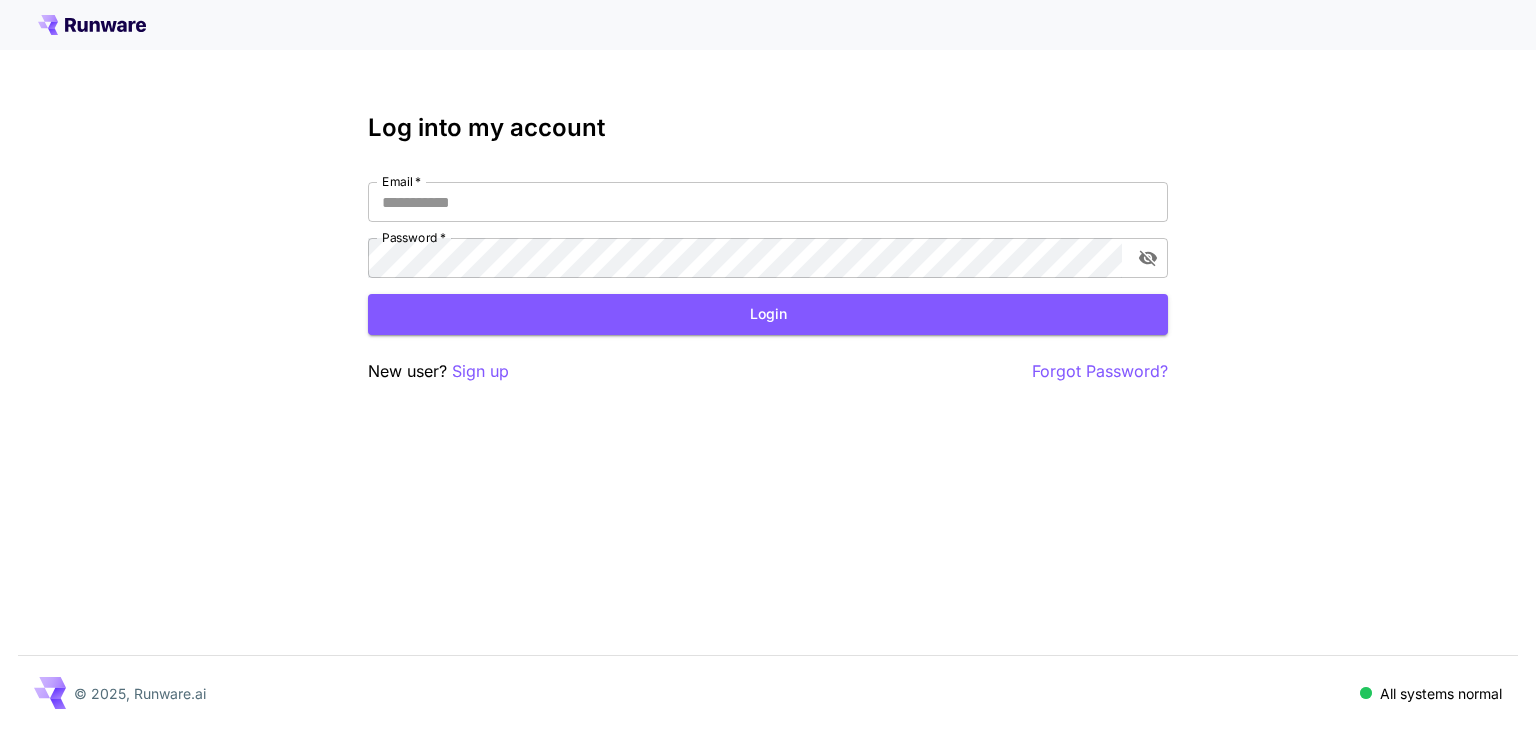 scroll, scrollTop: 0, scrollLeft: 0, axis: both 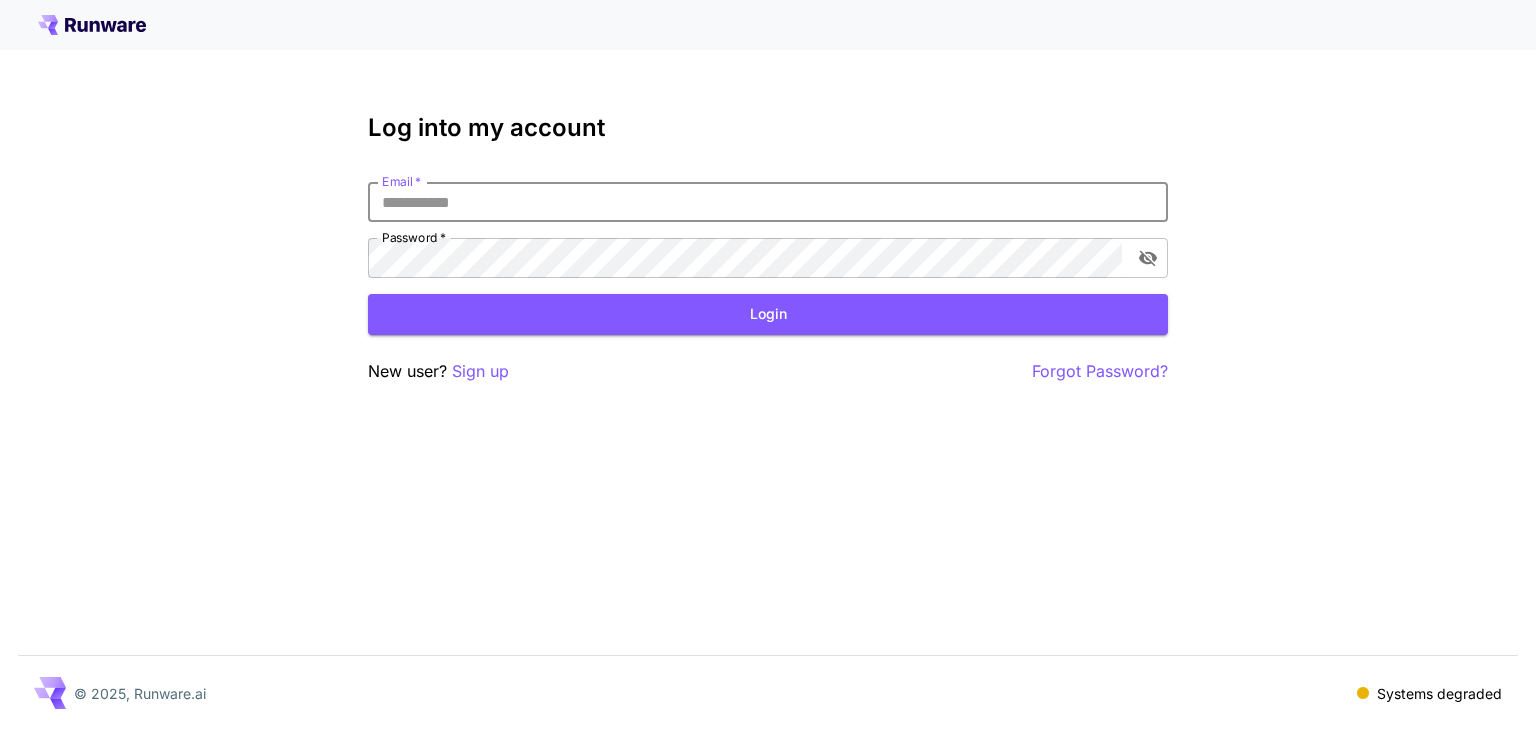 click on "Email   *" at bounding box center [768, 202] 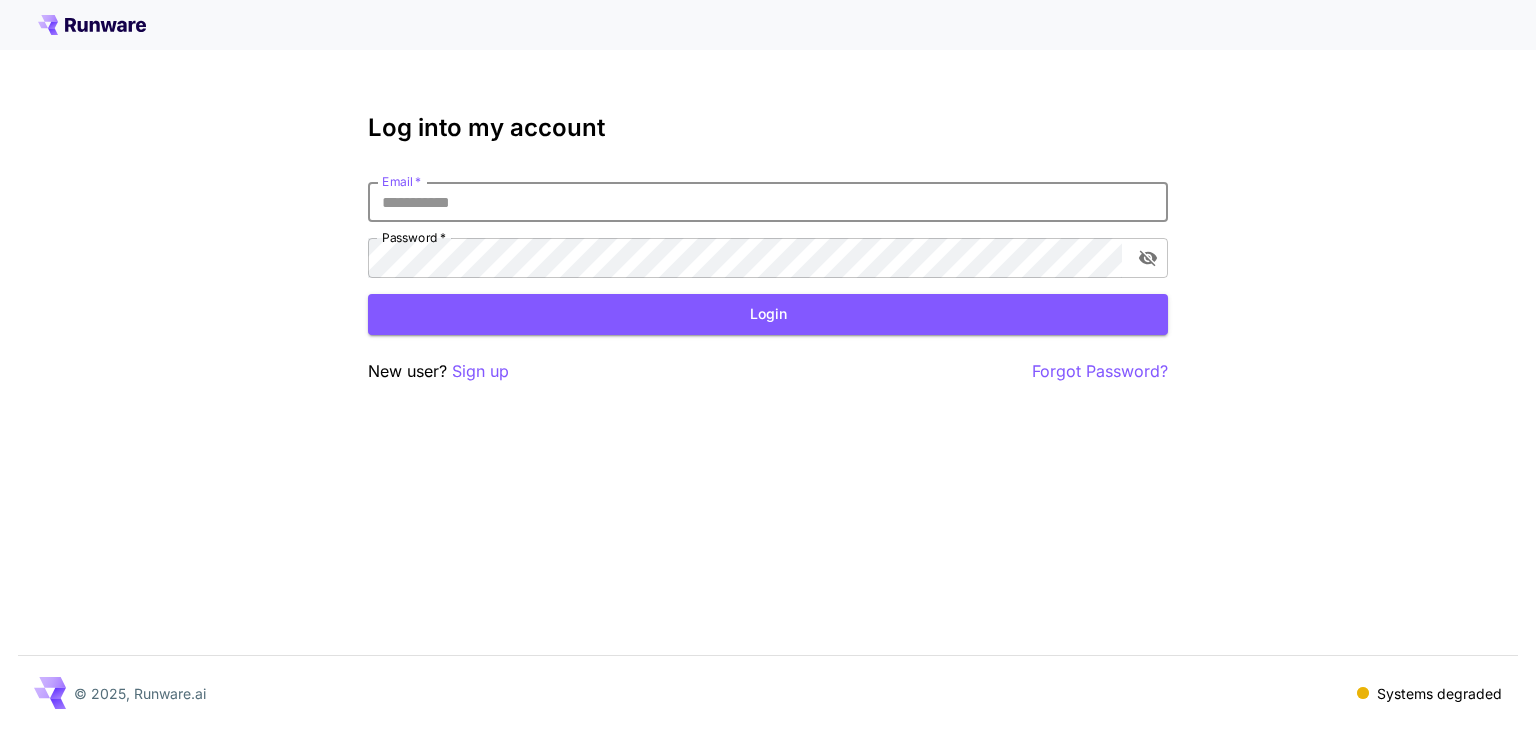 type on "**********" 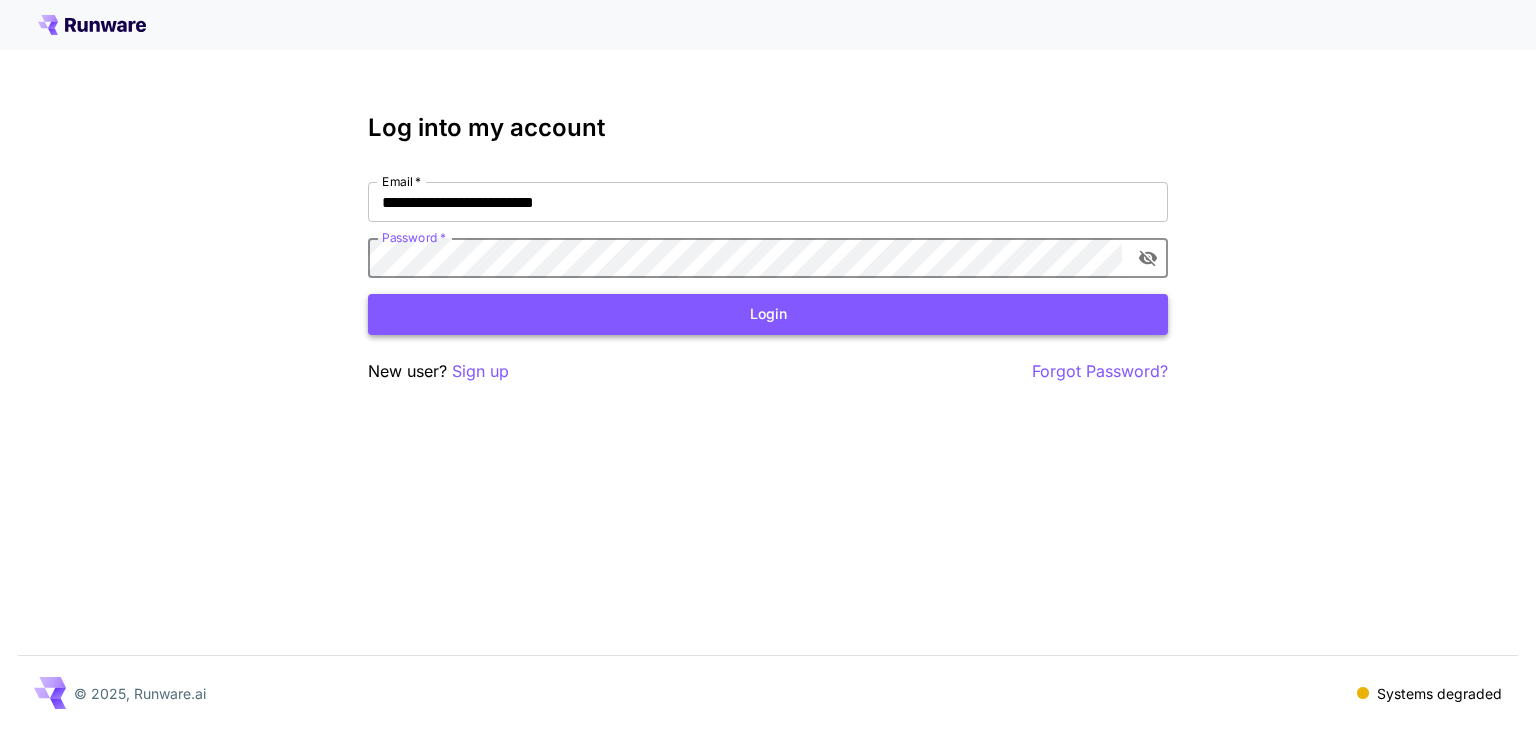 click on "Login" at bounding box center [768, 314] 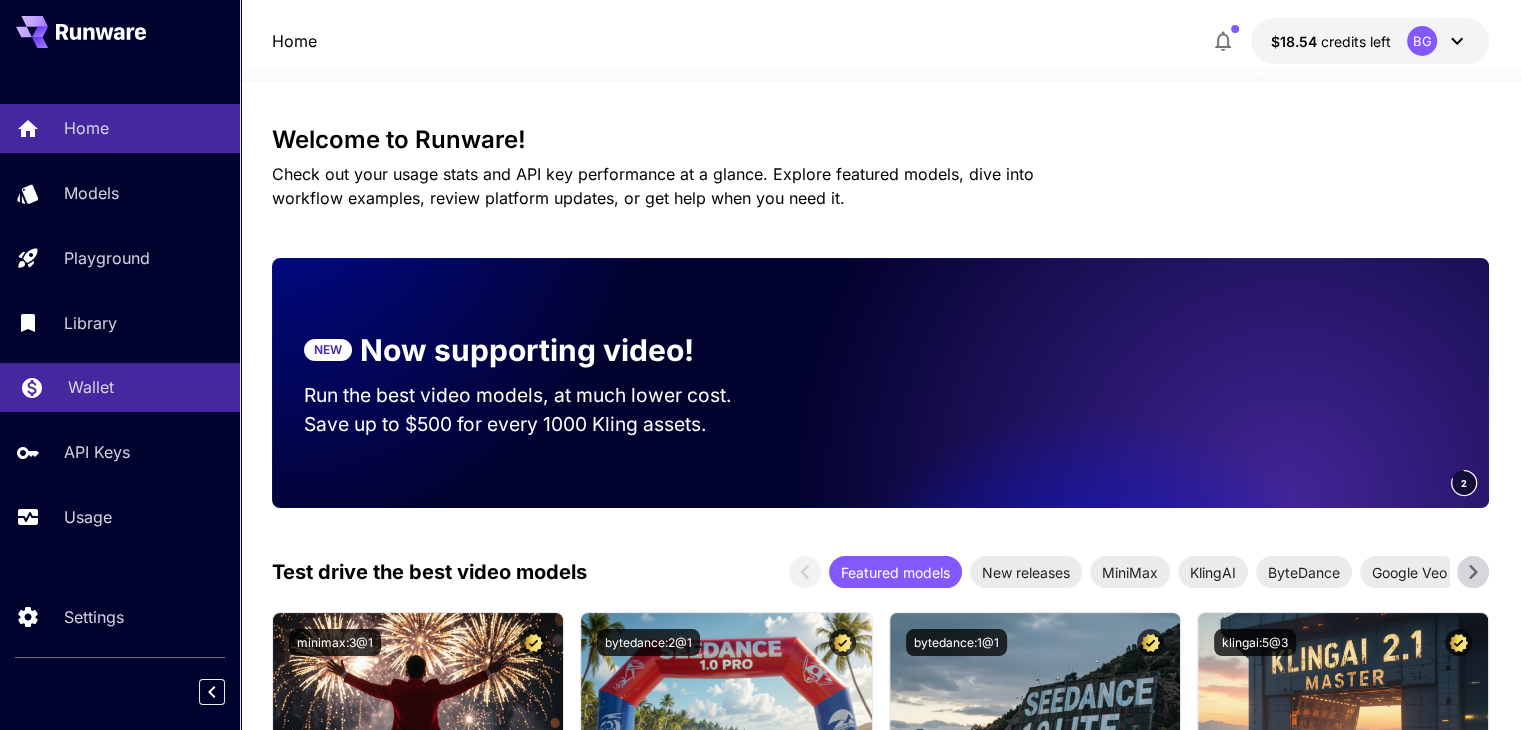 click on "Wallet" at bounding box center [120, 387] 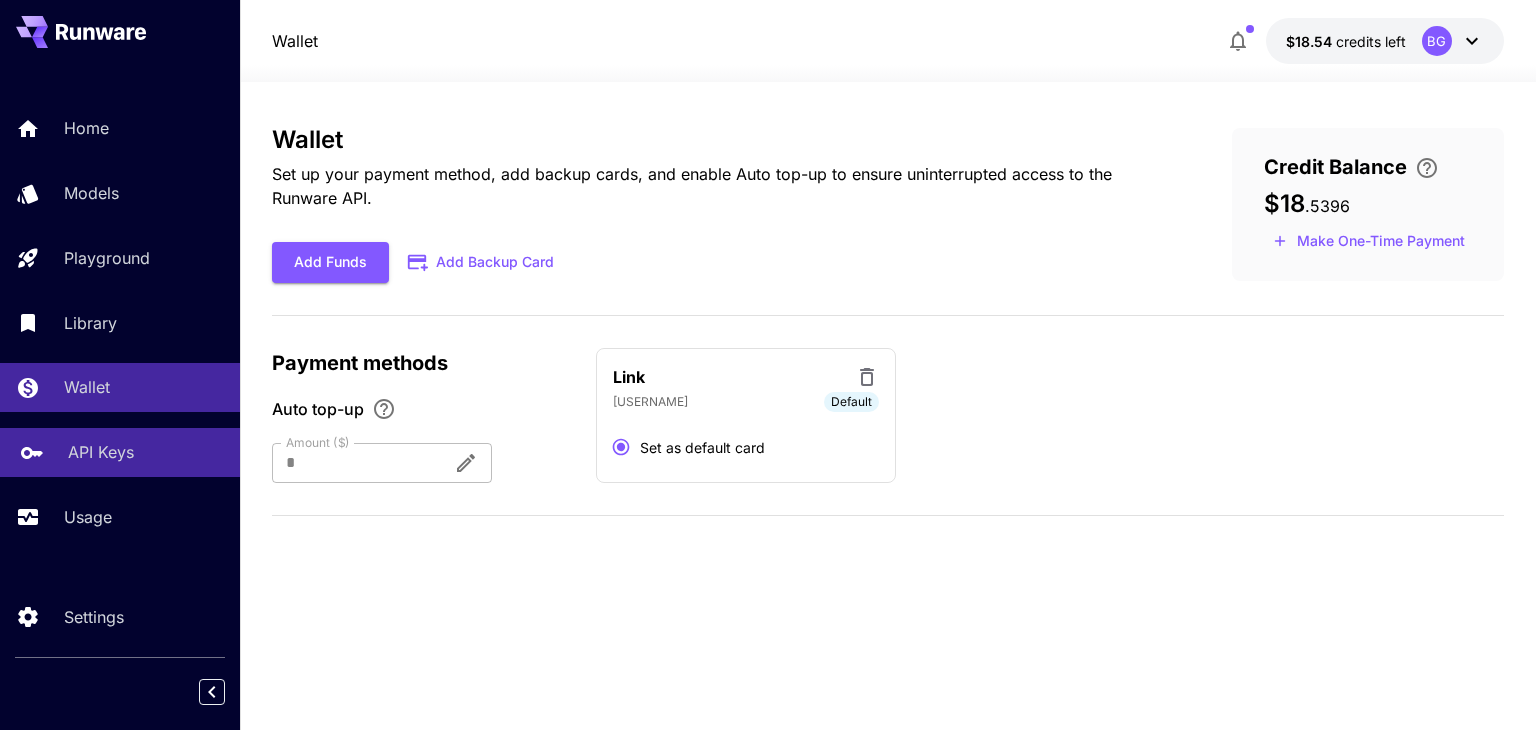 click on "API Keys" at bounding box center [101, 452] 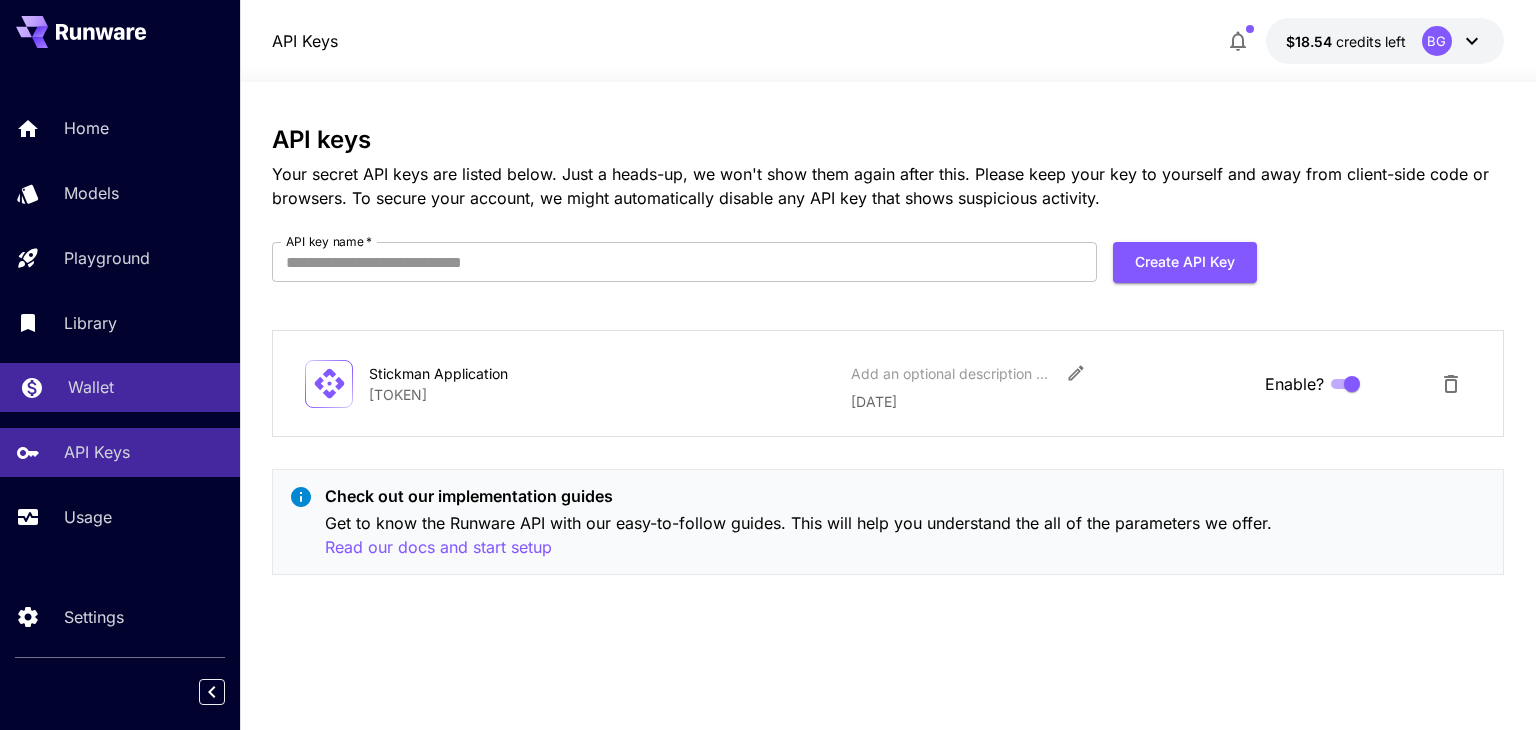 click on "Wallet" at bounding box center [146, 387] 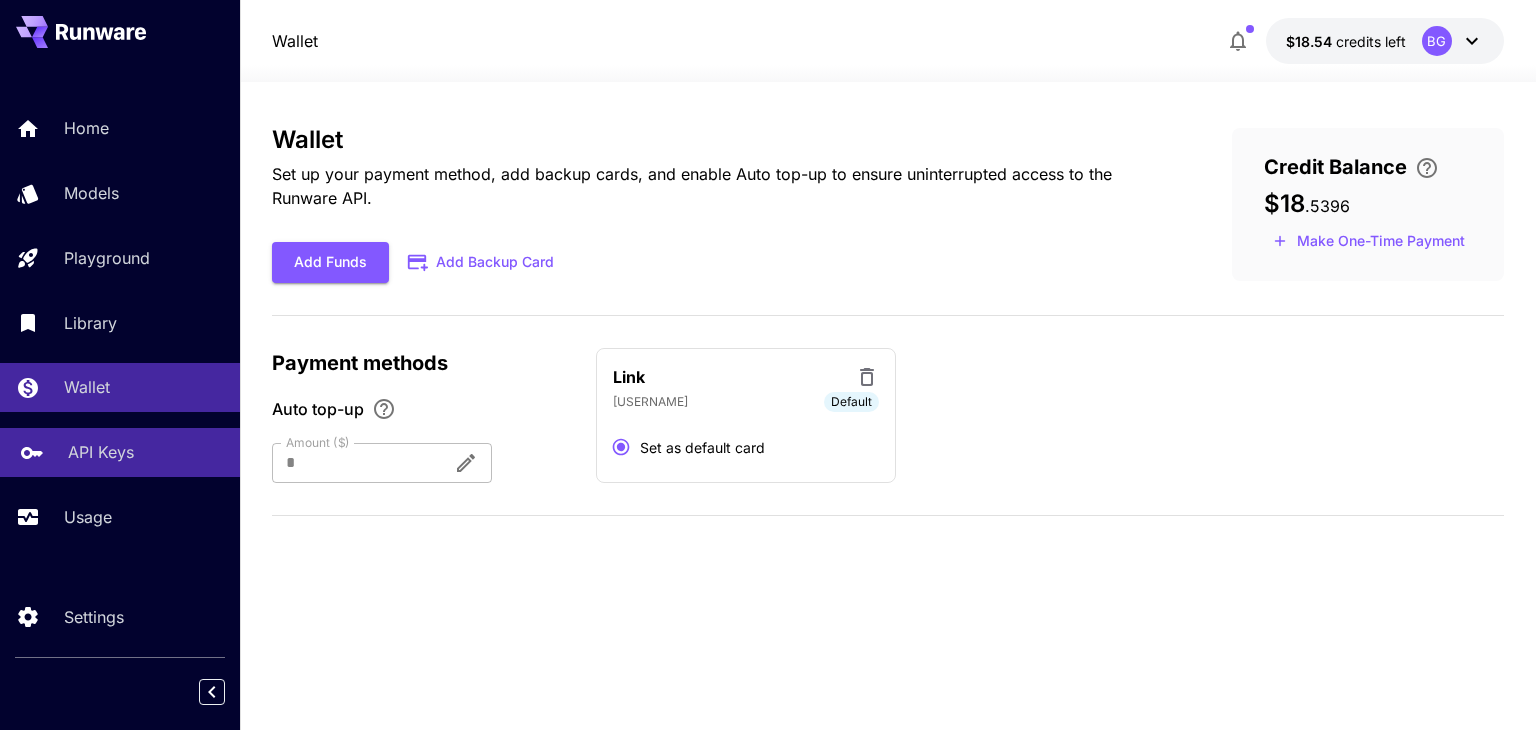 click on "API Keys" at bounding box center [146, 452] 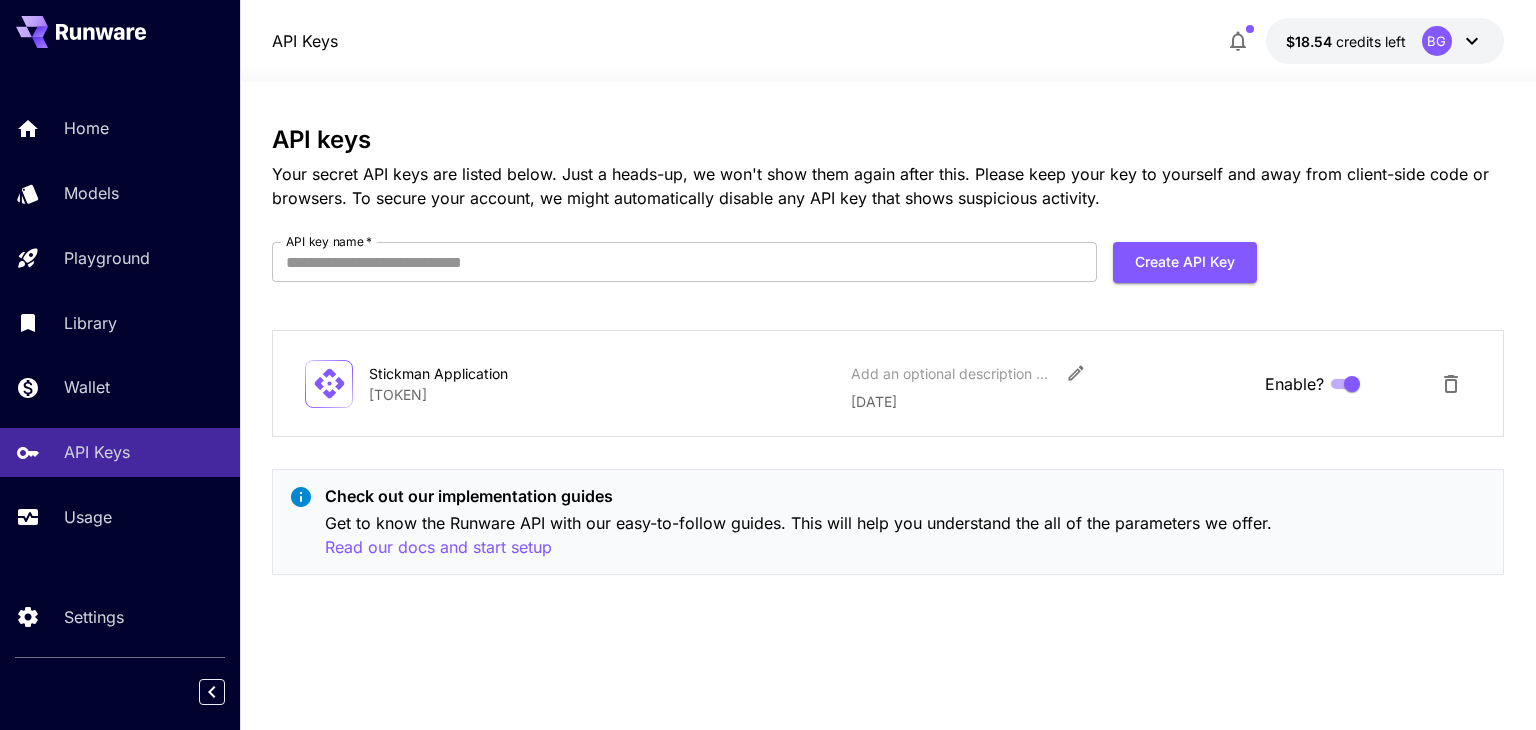 click on "Home Models Playground Library Wallet API Keys Usage" at bounding box center [120, 322] 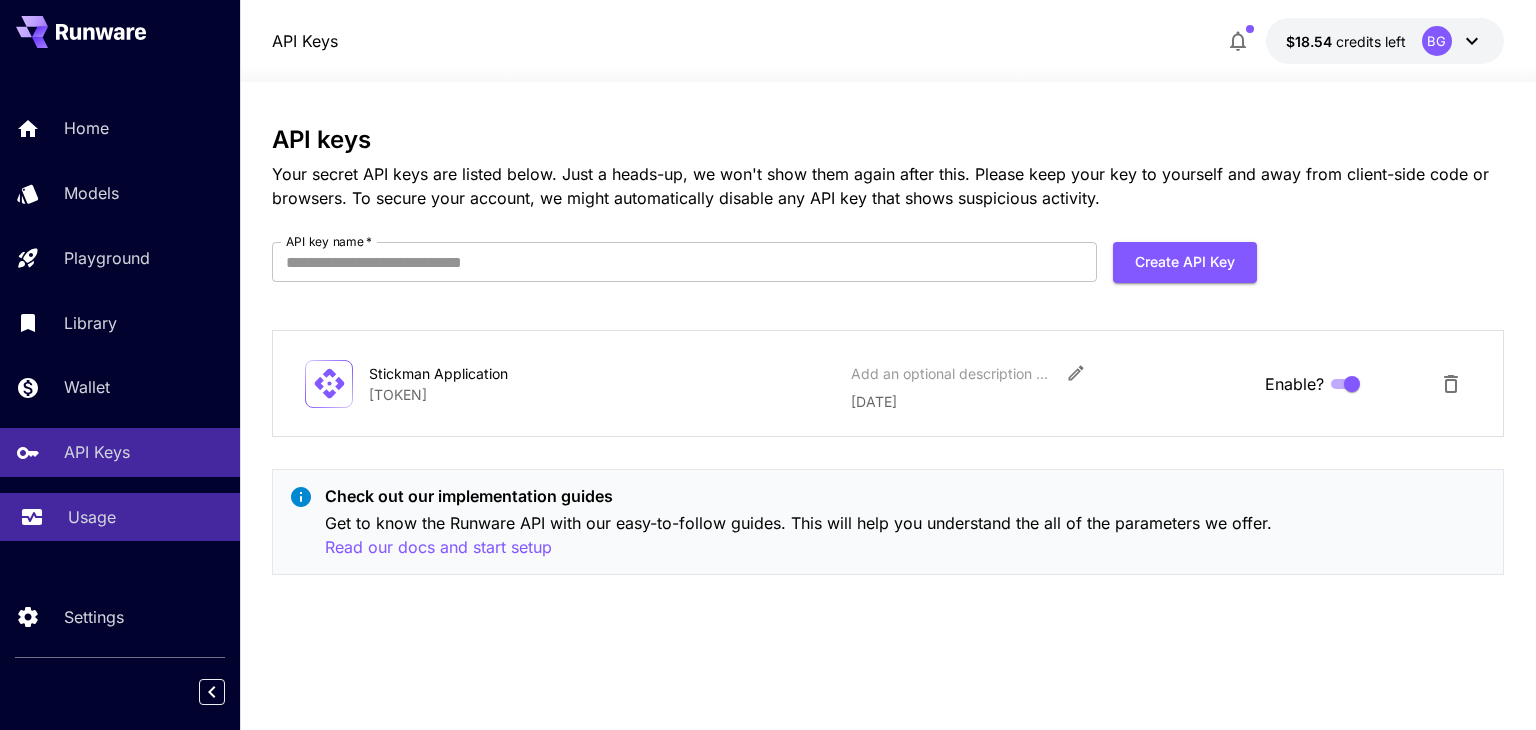 click on "Usage" at bounding box center [146, 517] 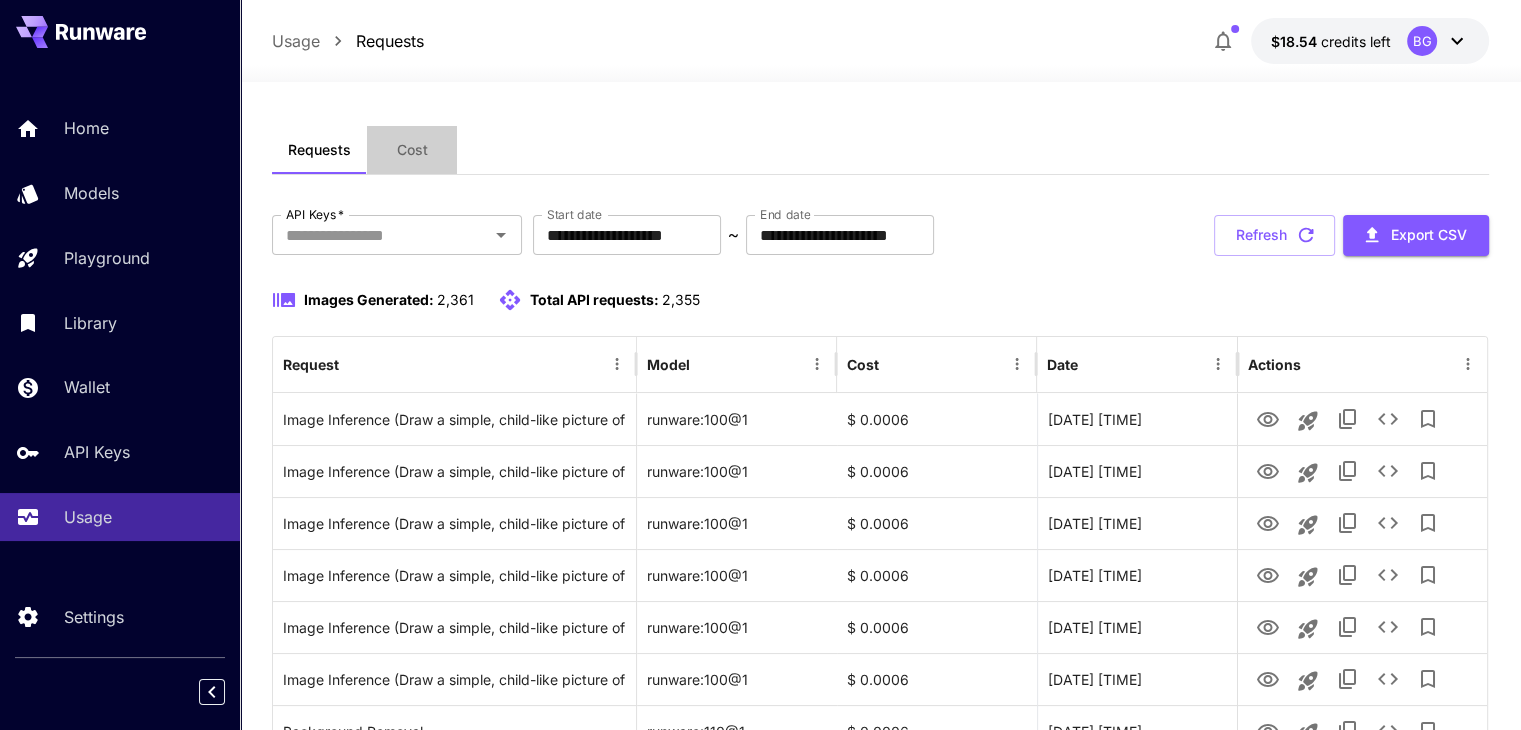 click on "Cost" at bounding box center (412, 150) 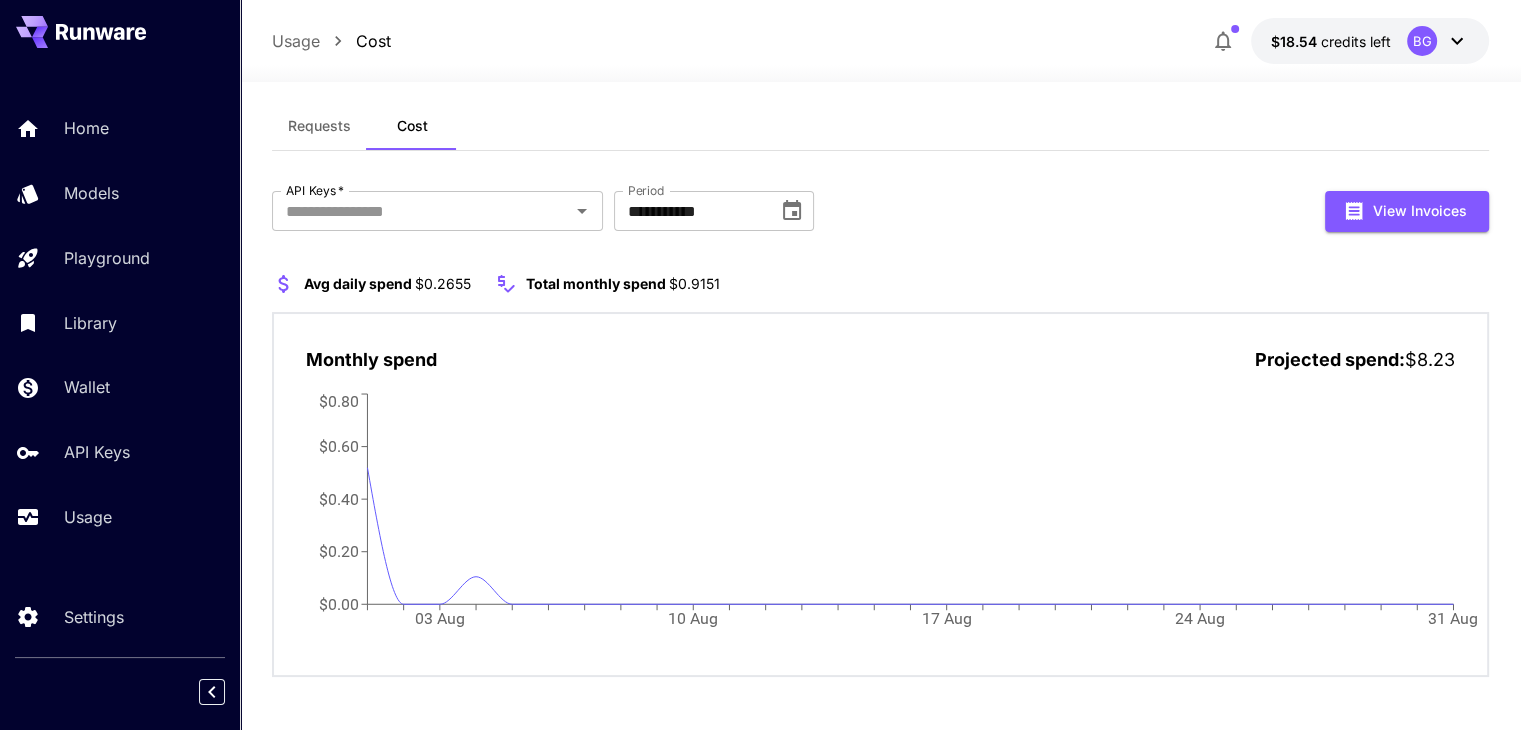 scroll, scrollTop: 30, scrollLeft: 0, axis: vertical 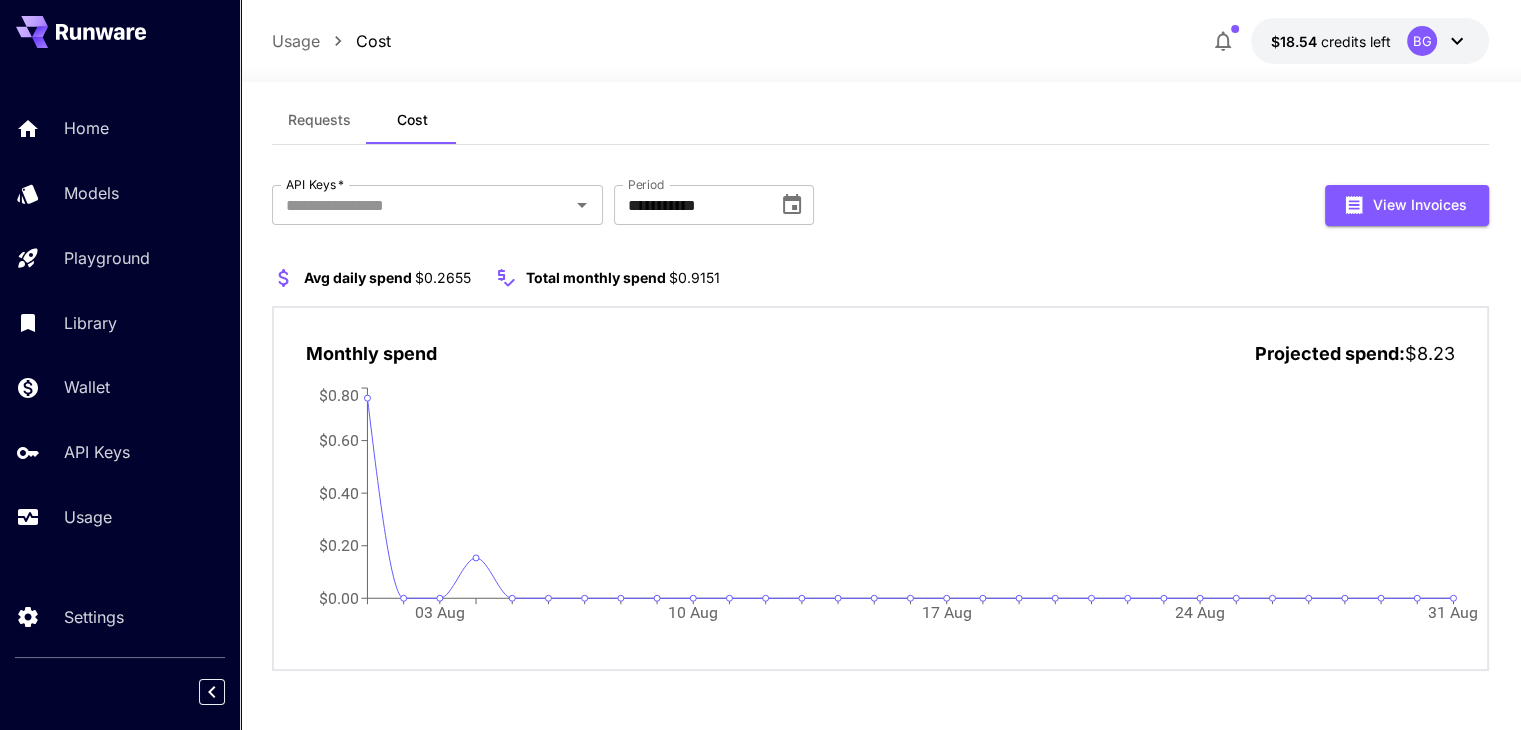 click at bounding box center [1235, 29] 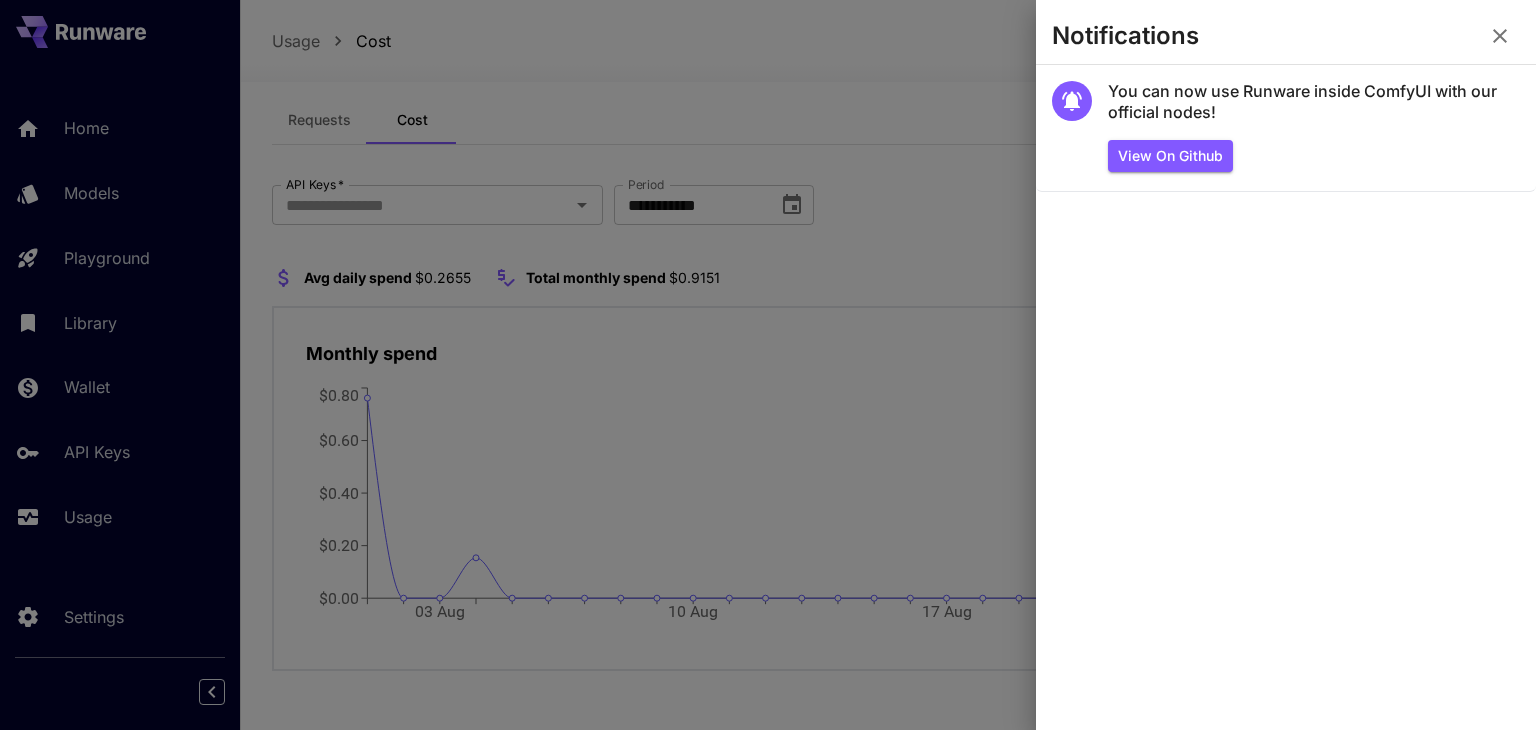 click at bounding box center (768, 365) 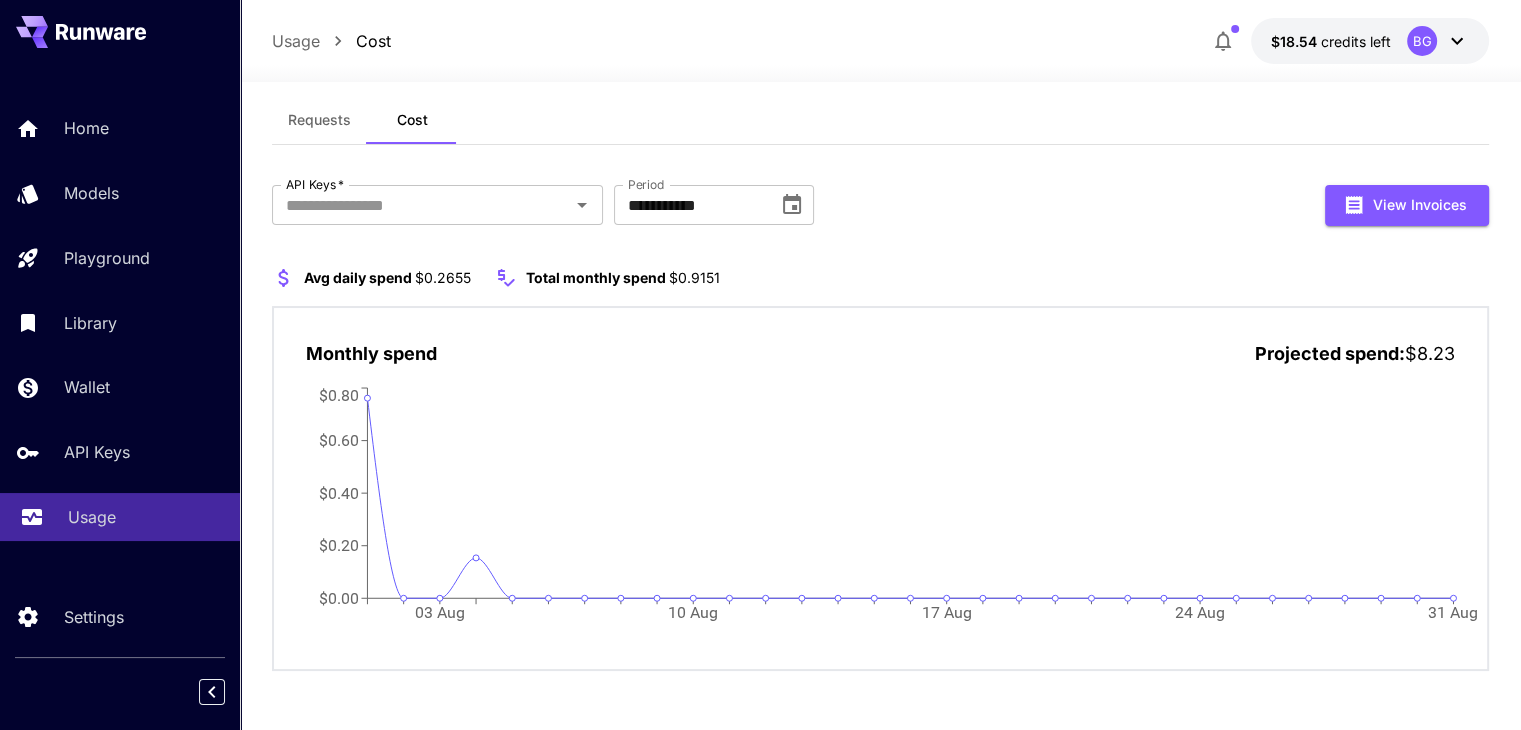 click on "Usage" at bounding box center (146, 517) 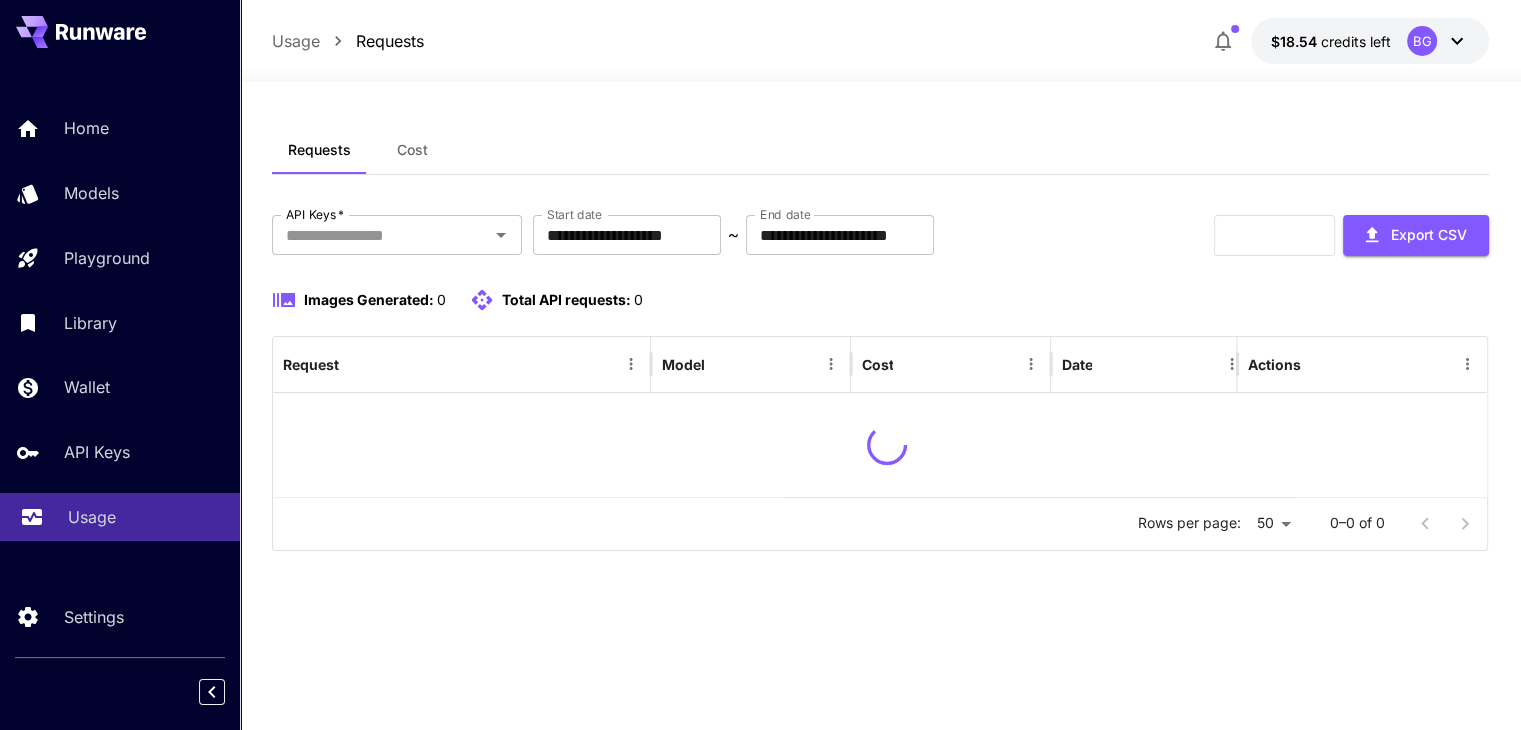 scroll, scrollTop: 0, scrollLeft: 0, axis: both 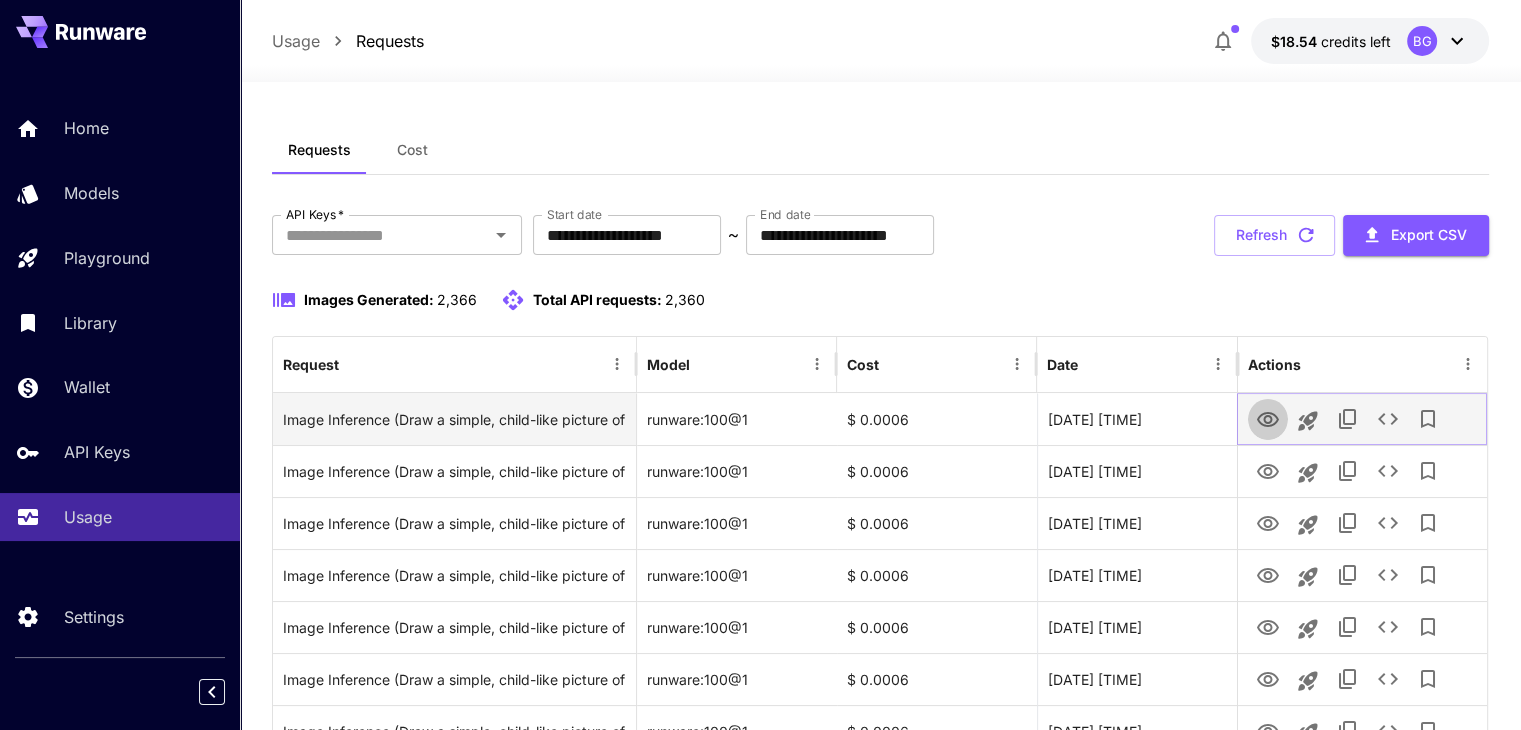 click 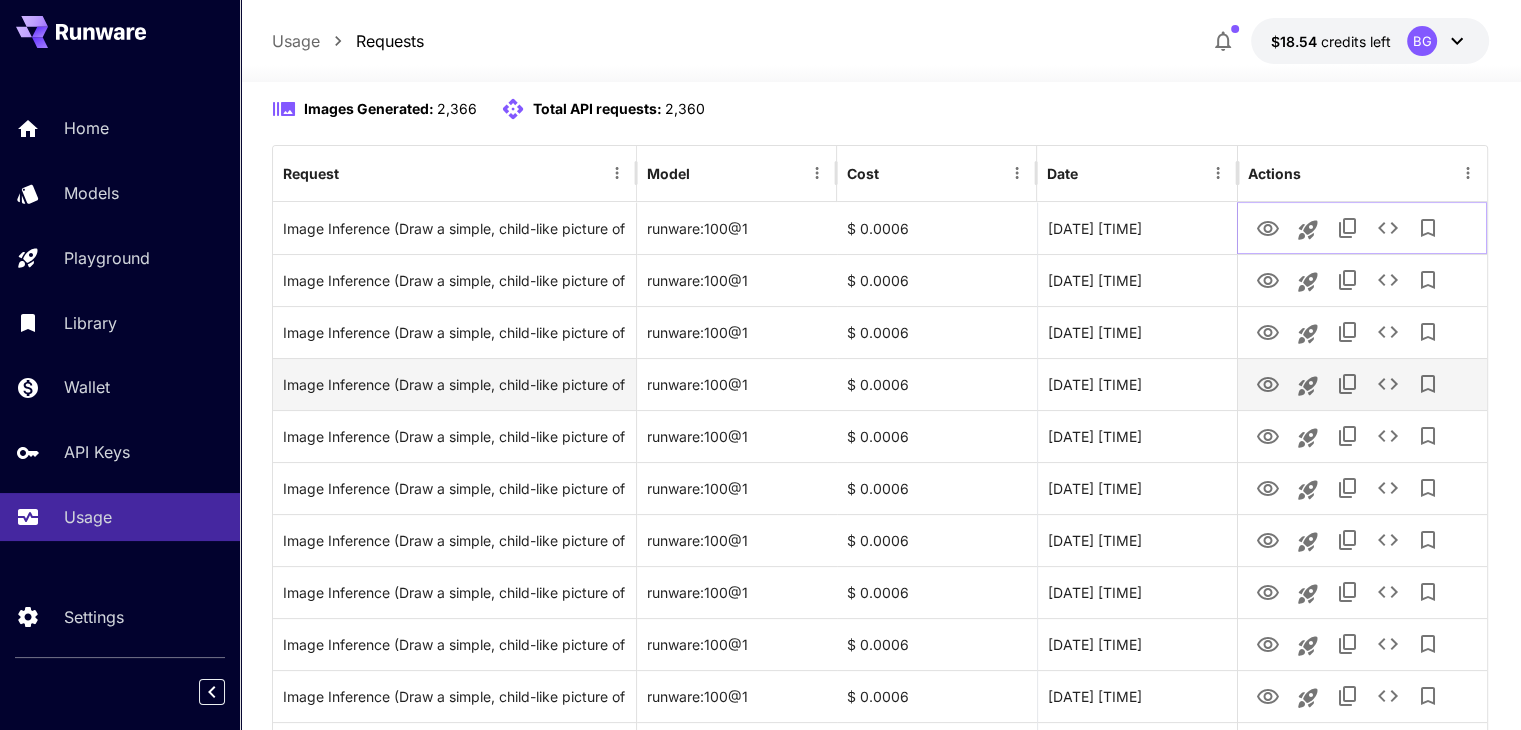 scroll, scrollTop: 200, scrollLeft: 0, axis: vertical 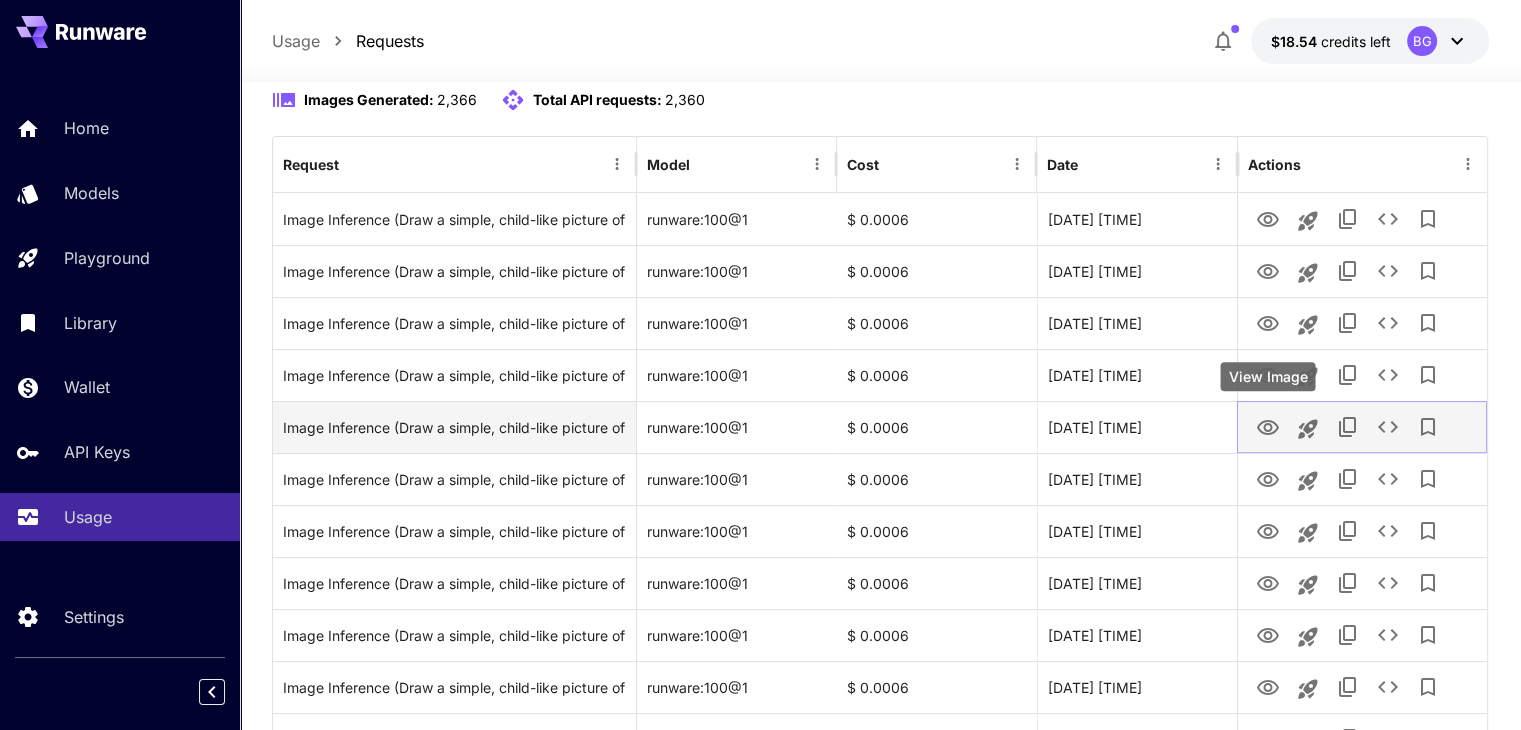 click at bounding box center (1268, 426) 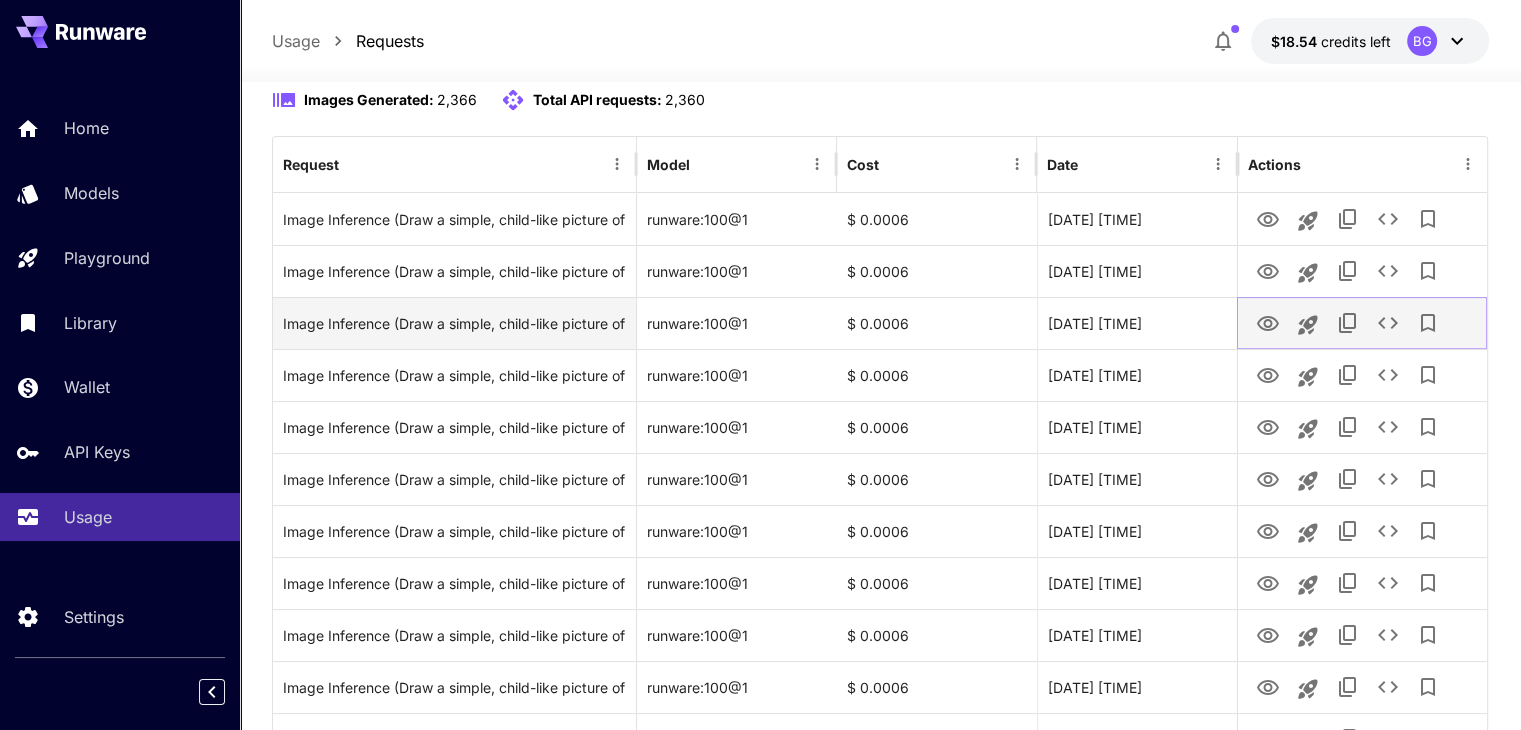 click 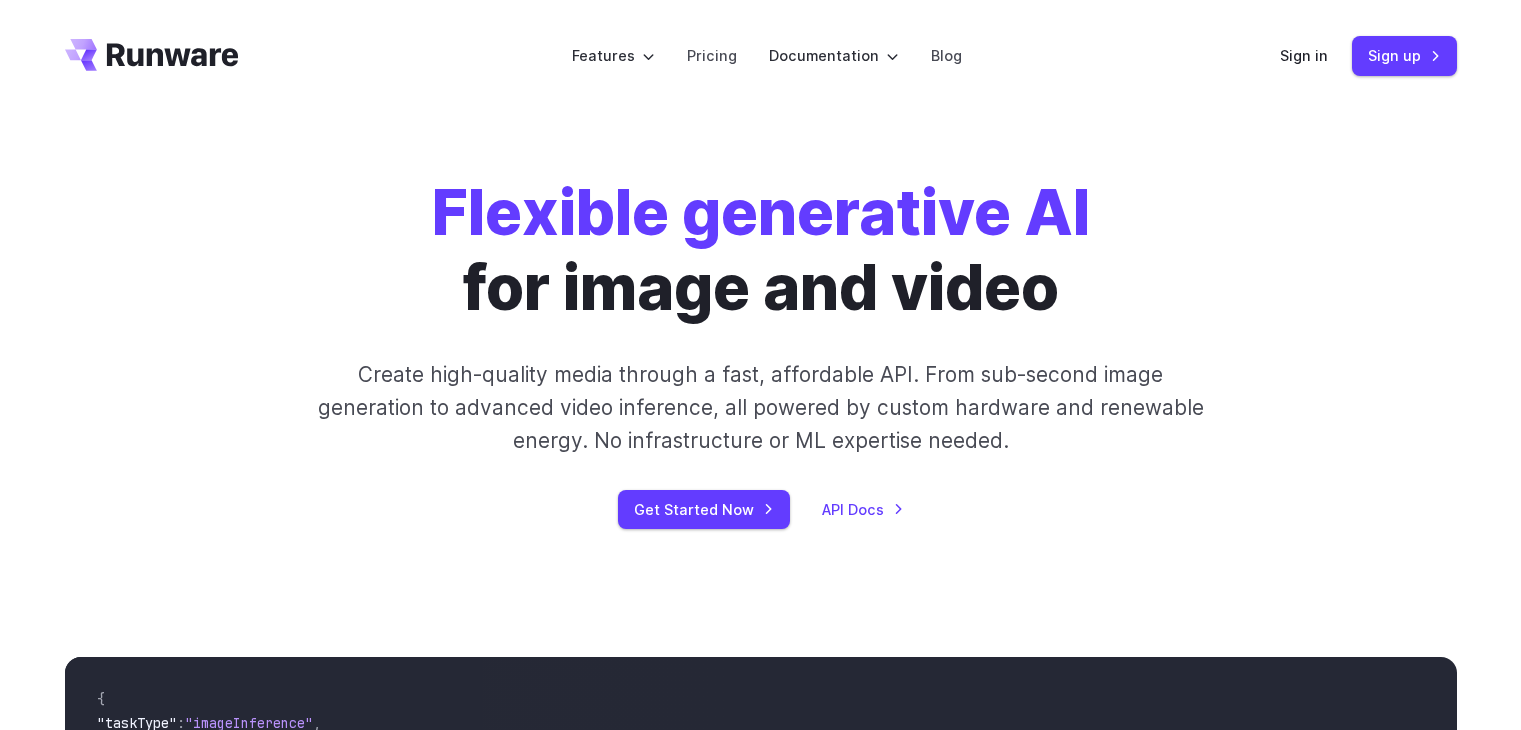 scroll, scrollTop: 0, scrollLeft: 0, axis: both 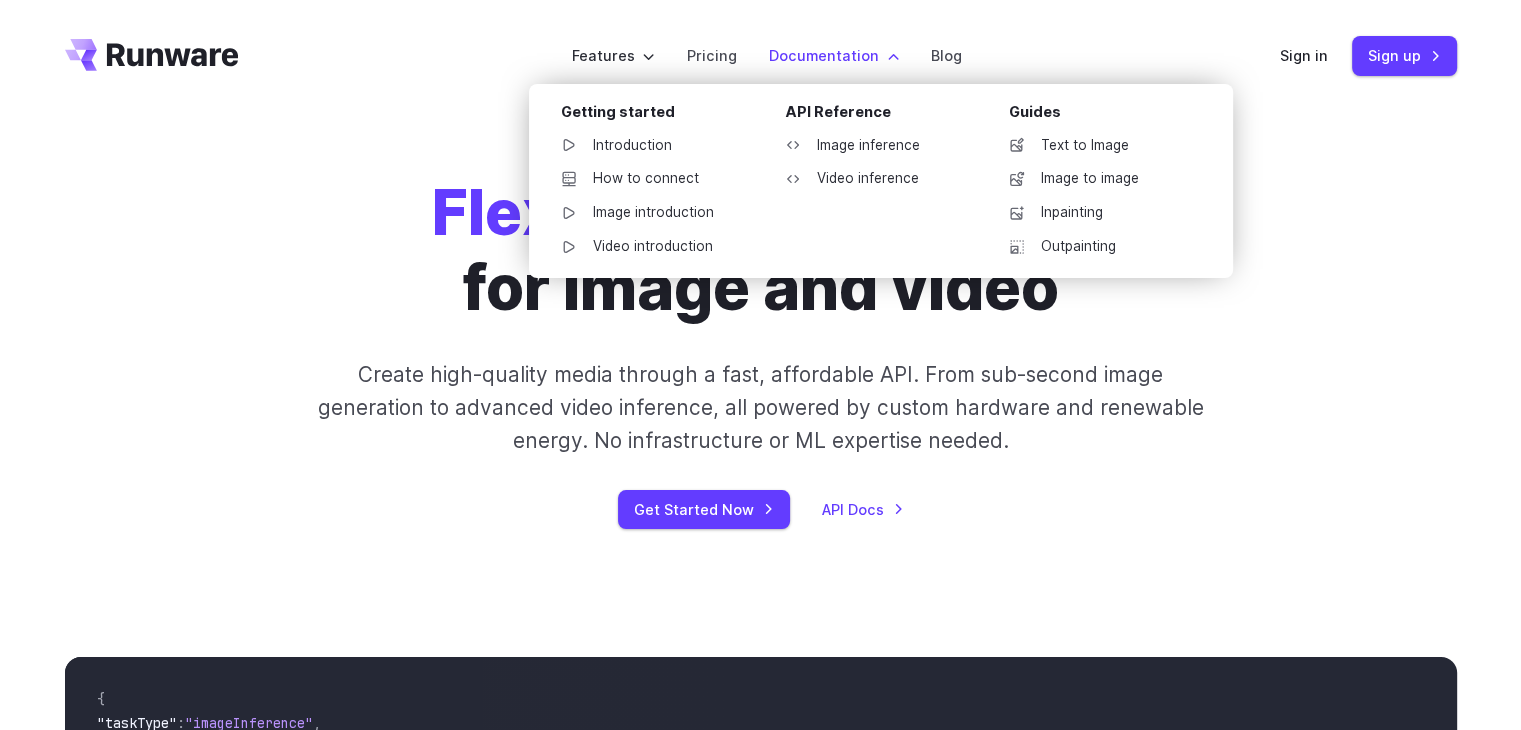 click on "Documentation" at bounding box center [834, 55] 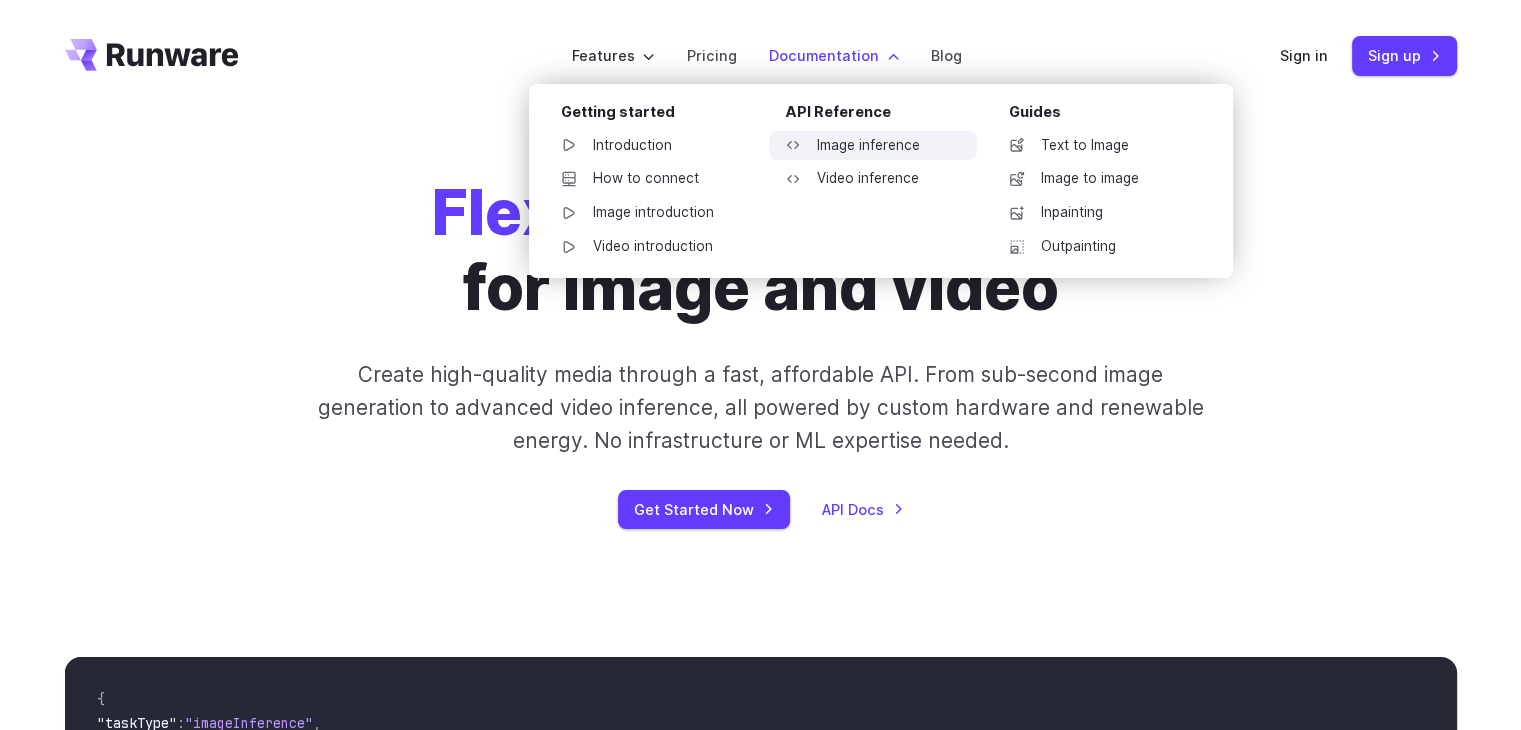 click on "Image inference" at bounding box center (873, 146) 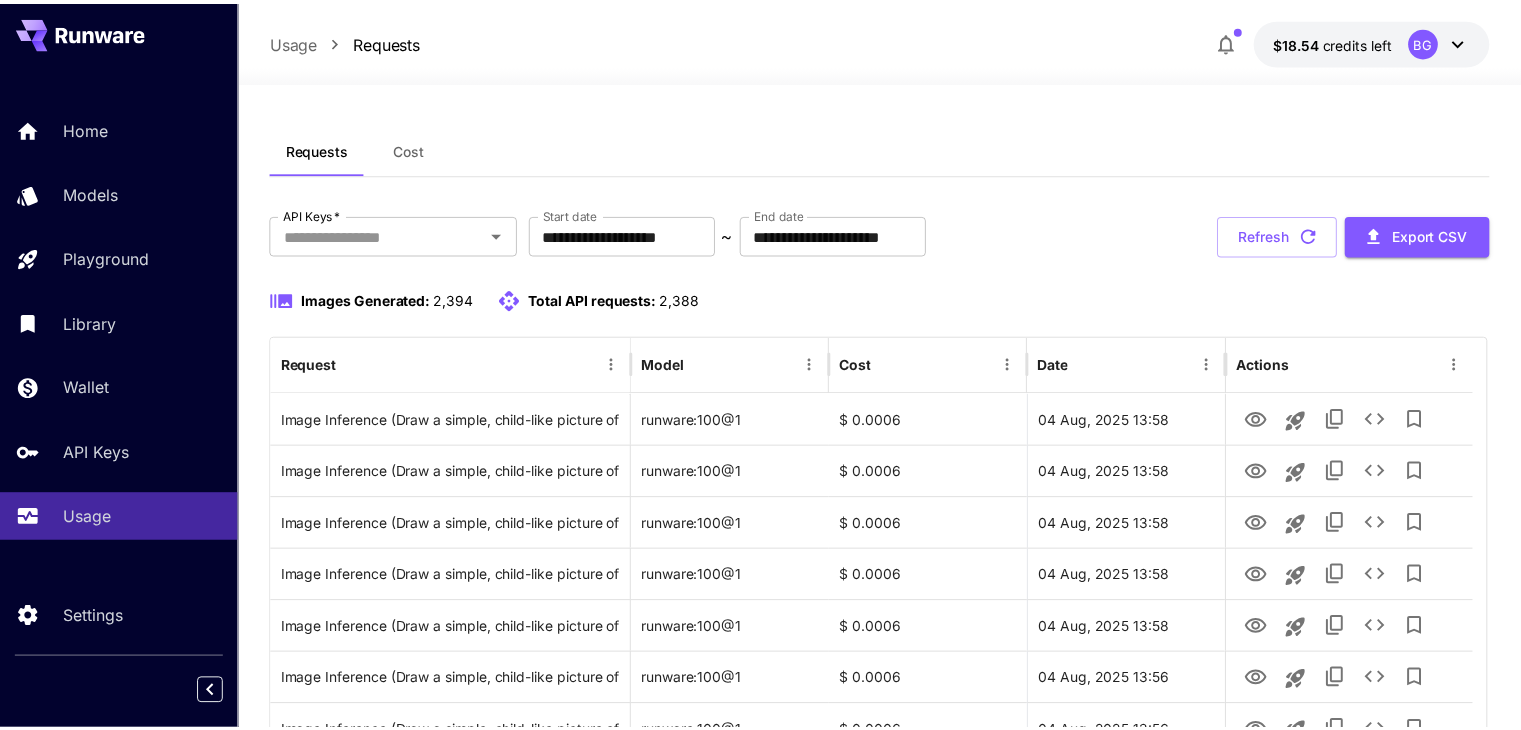 scroll, scrollTop: 0, scrollLeft: 0, axis: both 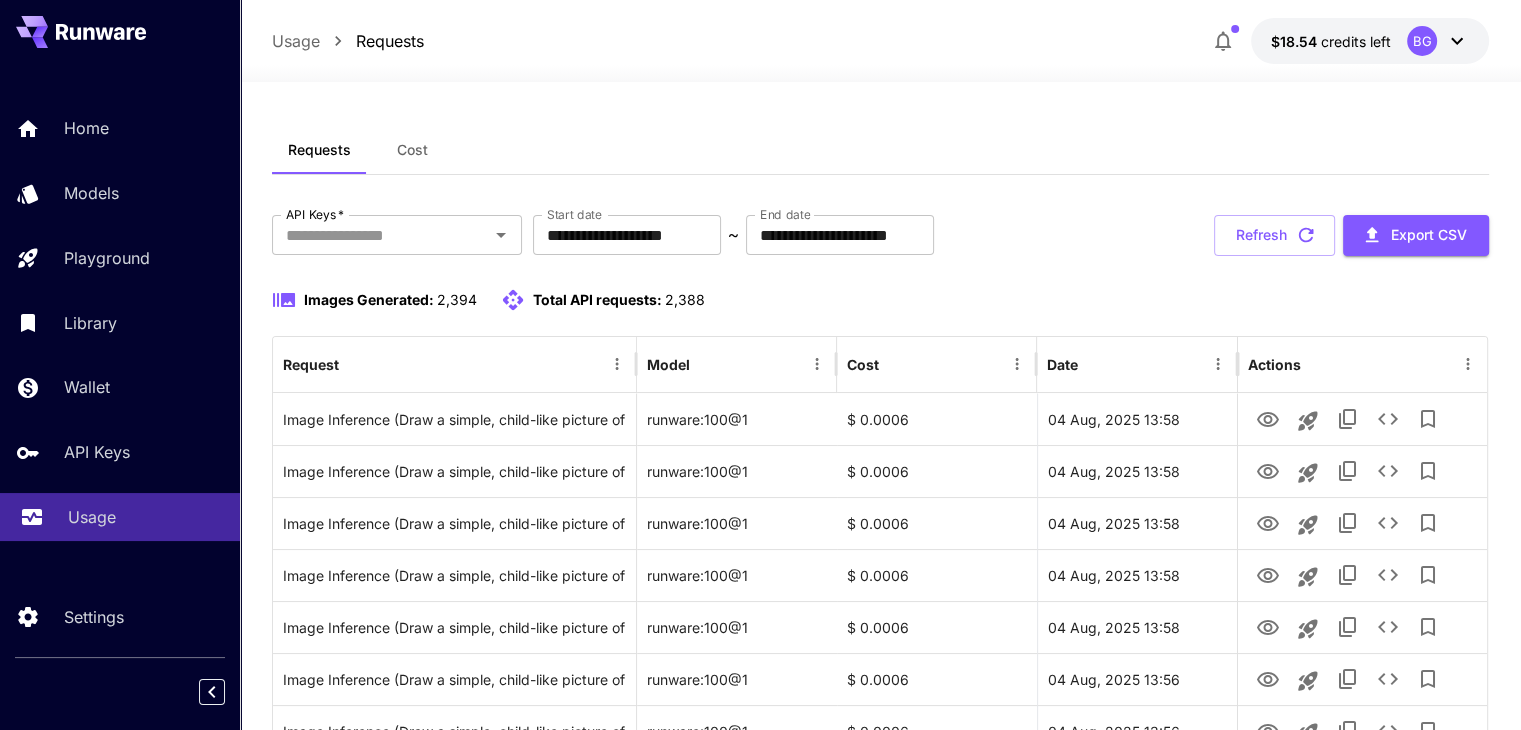 click on "Usage" at bounding box center [146, 517] 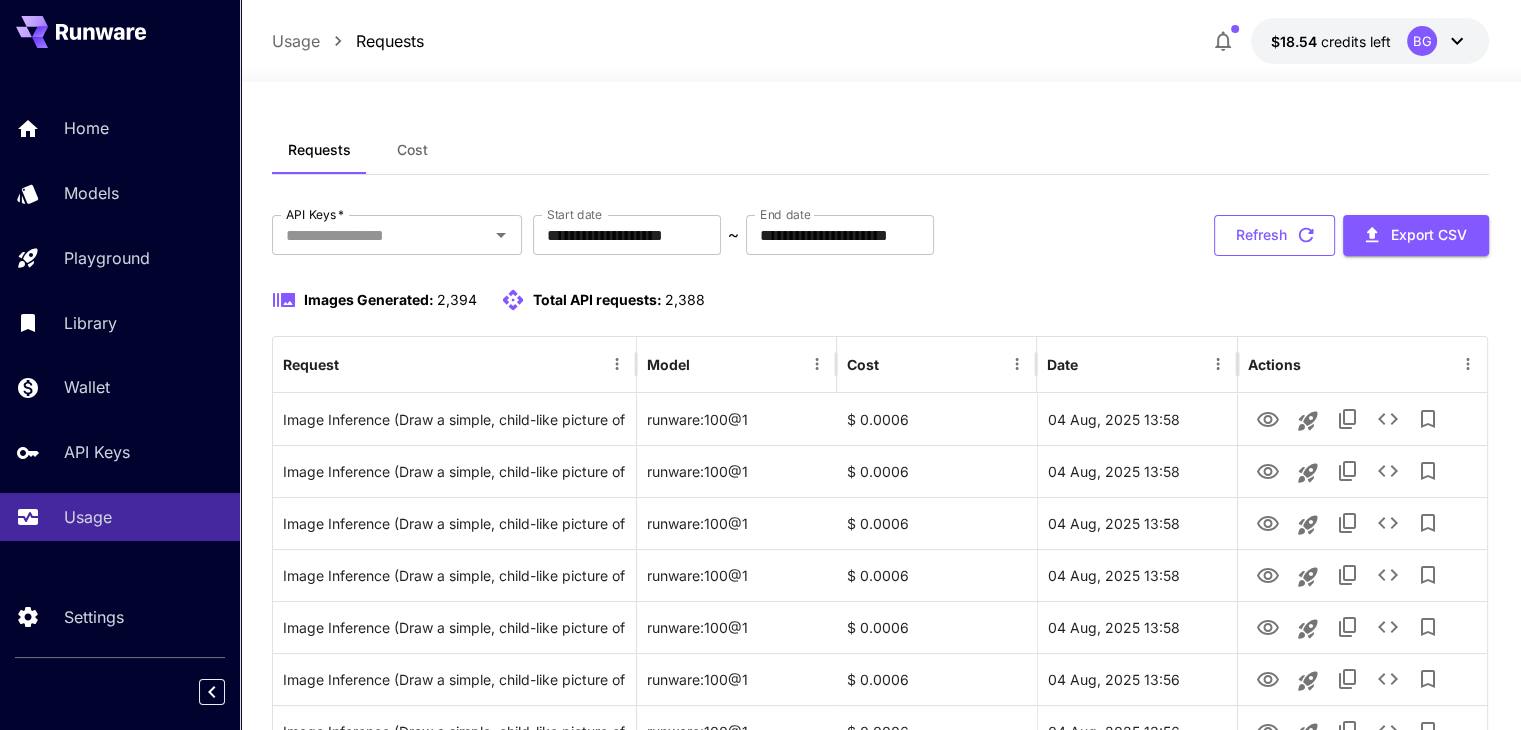 click on "Refresh" at bounding box center (1274, 235) 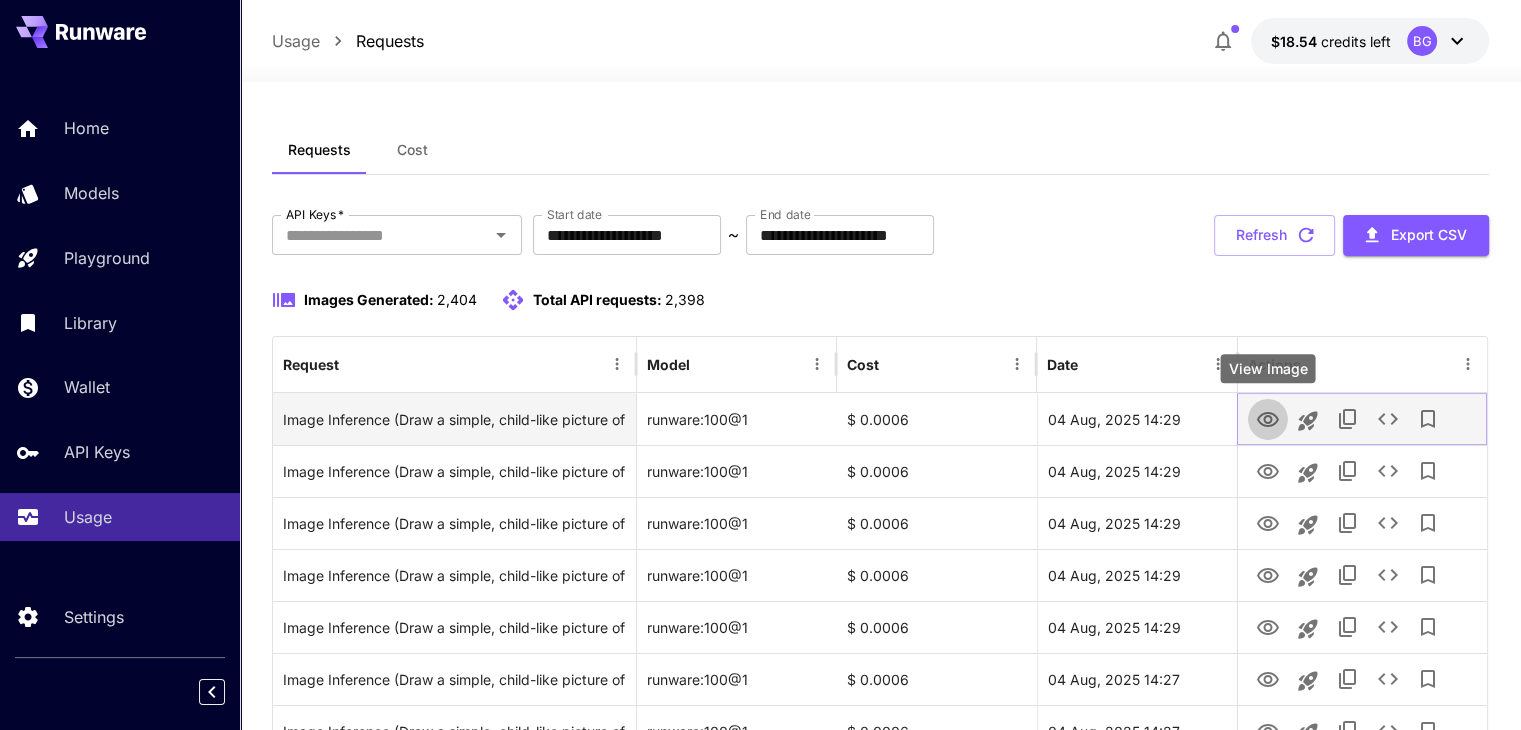 click at bounding box center [1268, 418] 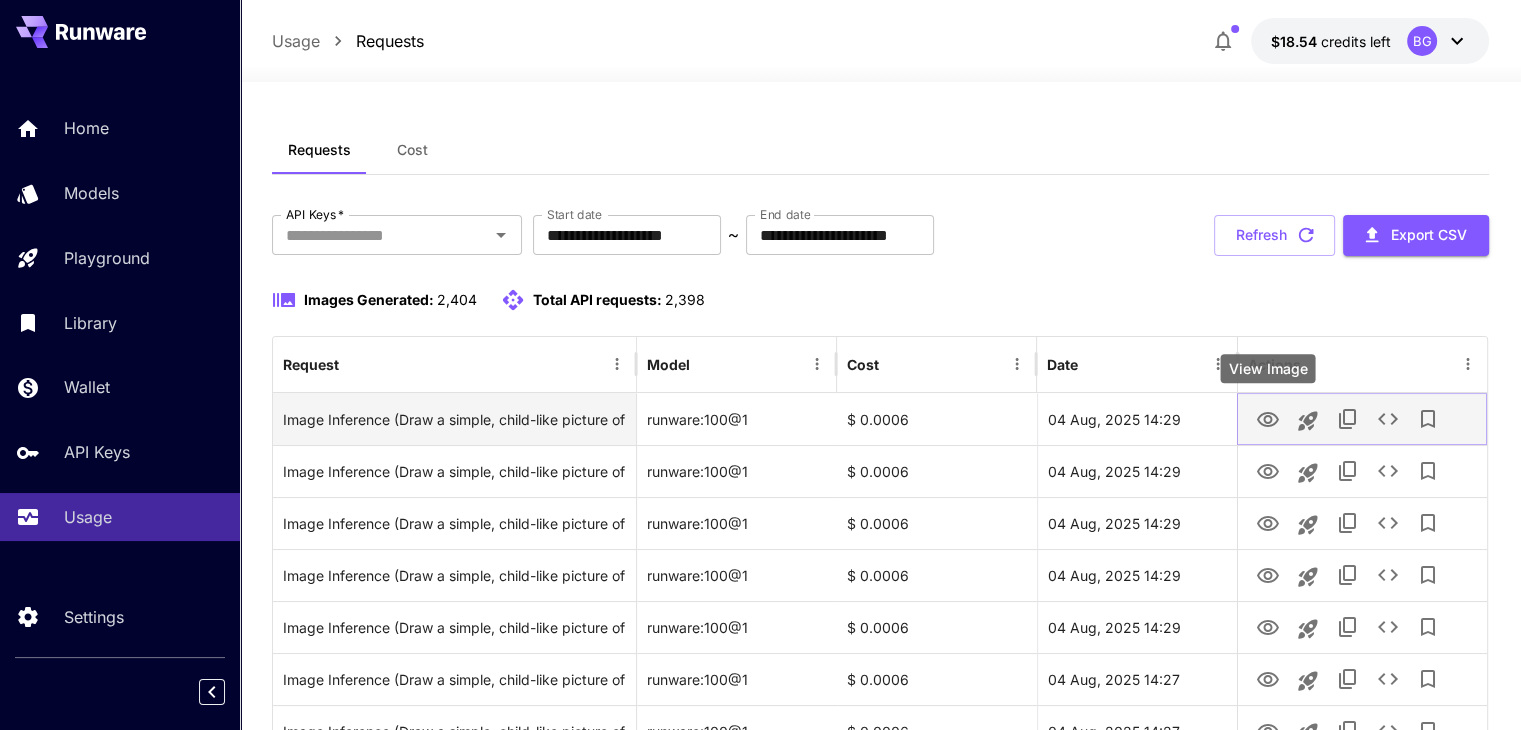 click 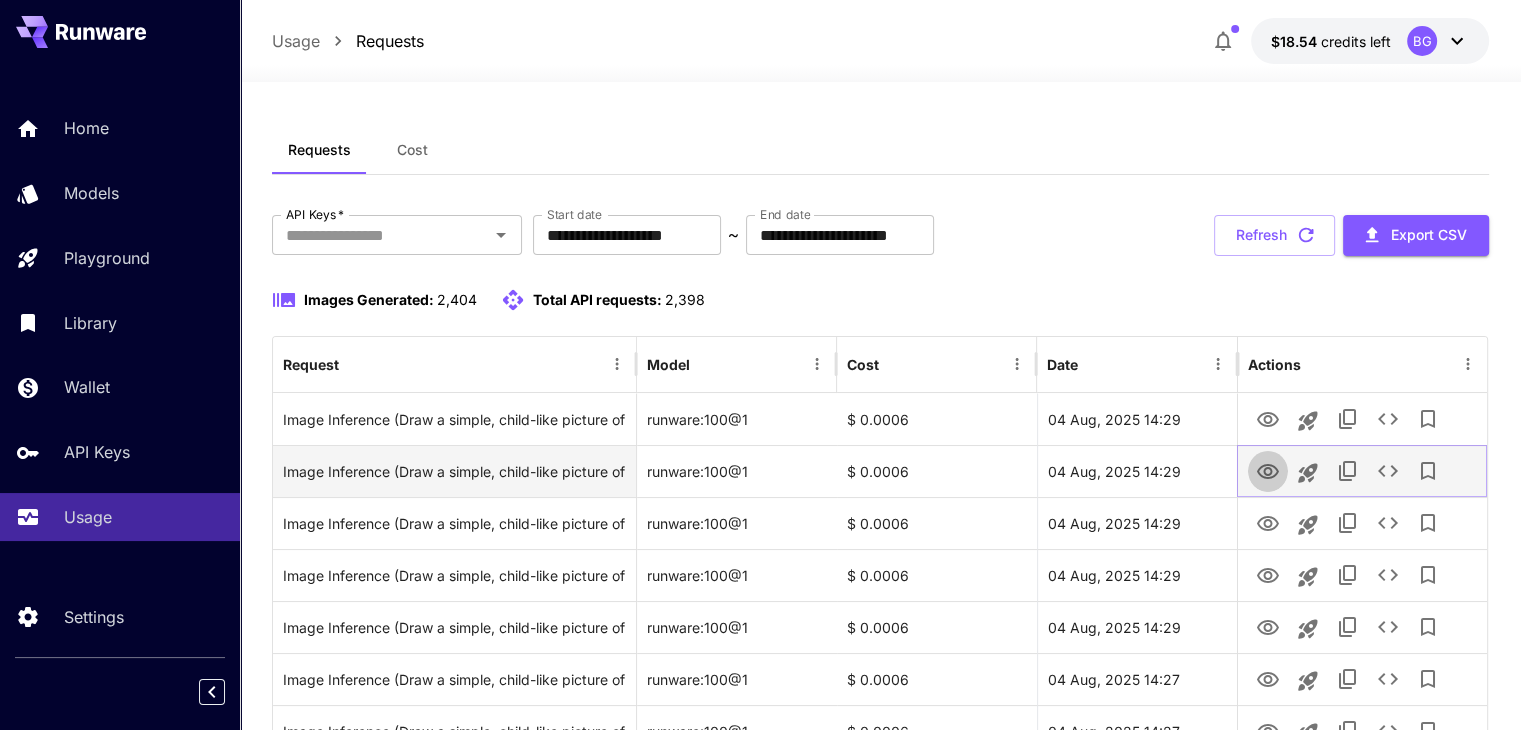 click 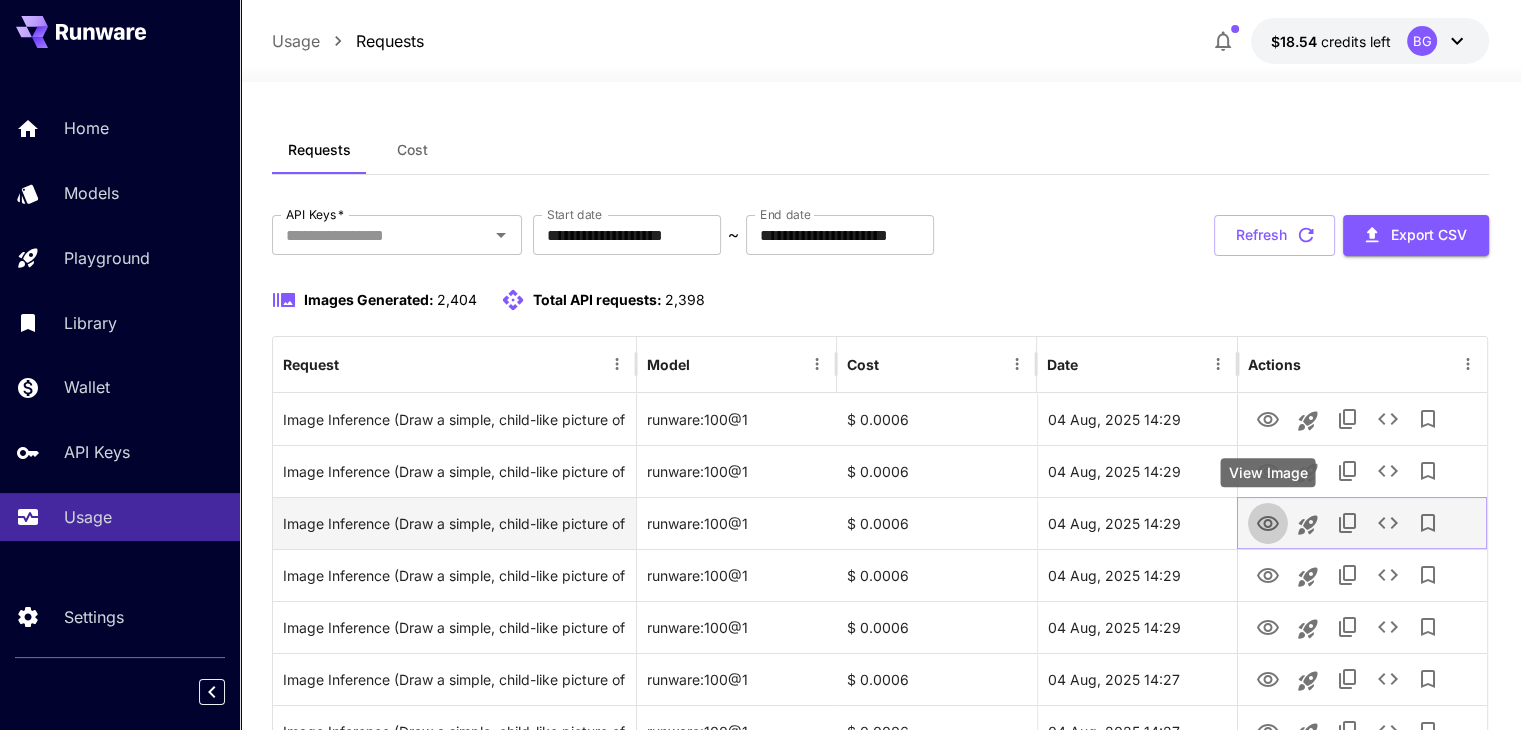 click 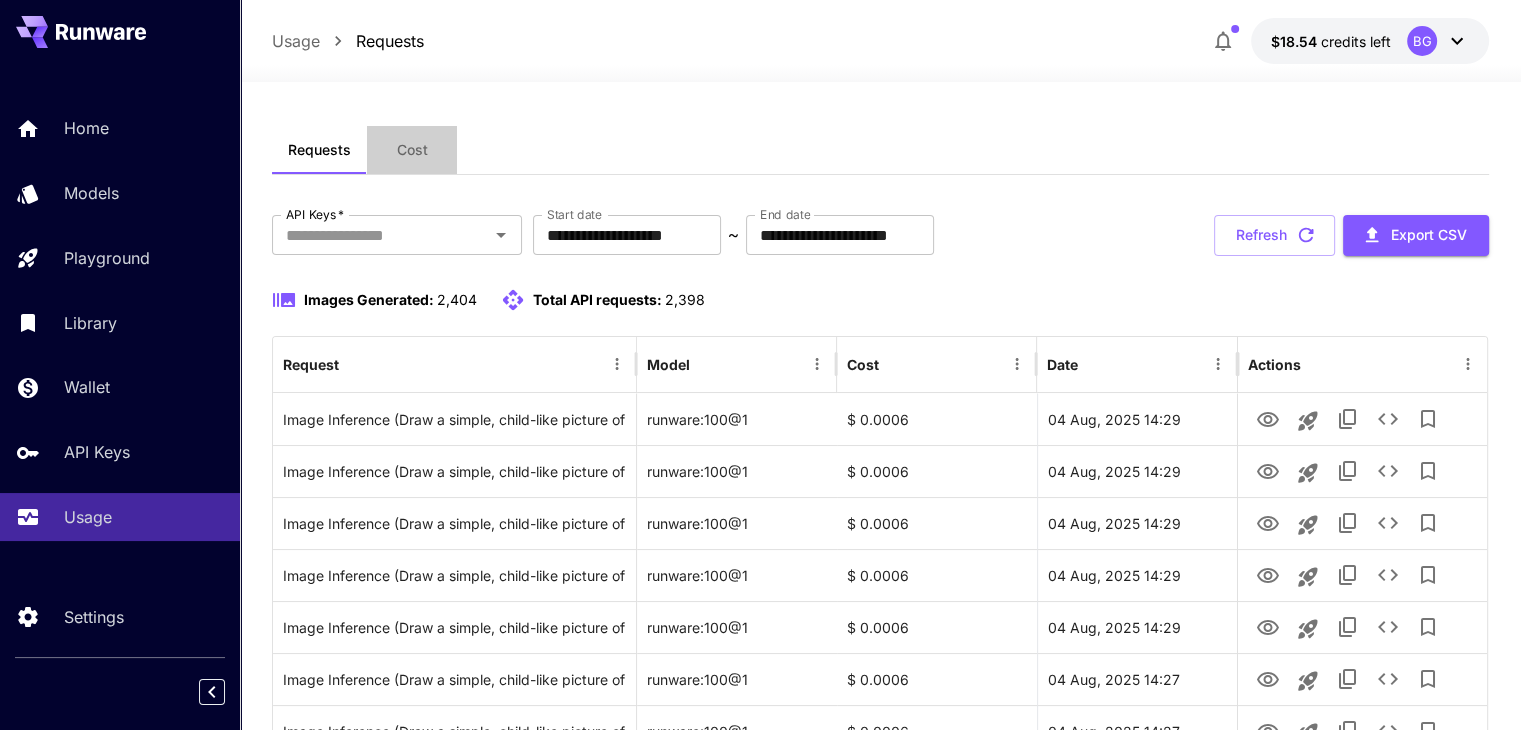 click on "Cost" at bounding box center [412, 150] 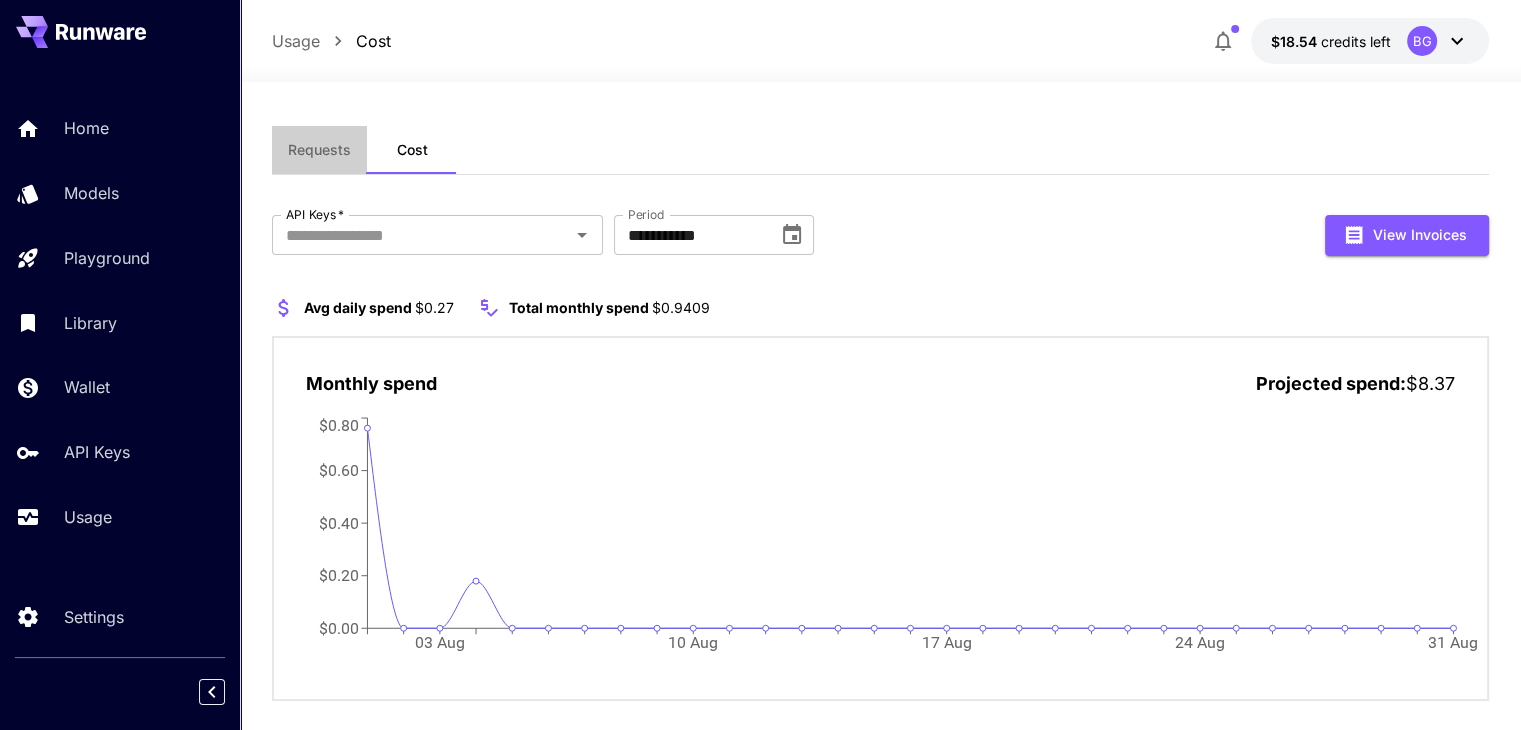 click on "Requests" at bounding box center [319, 150] 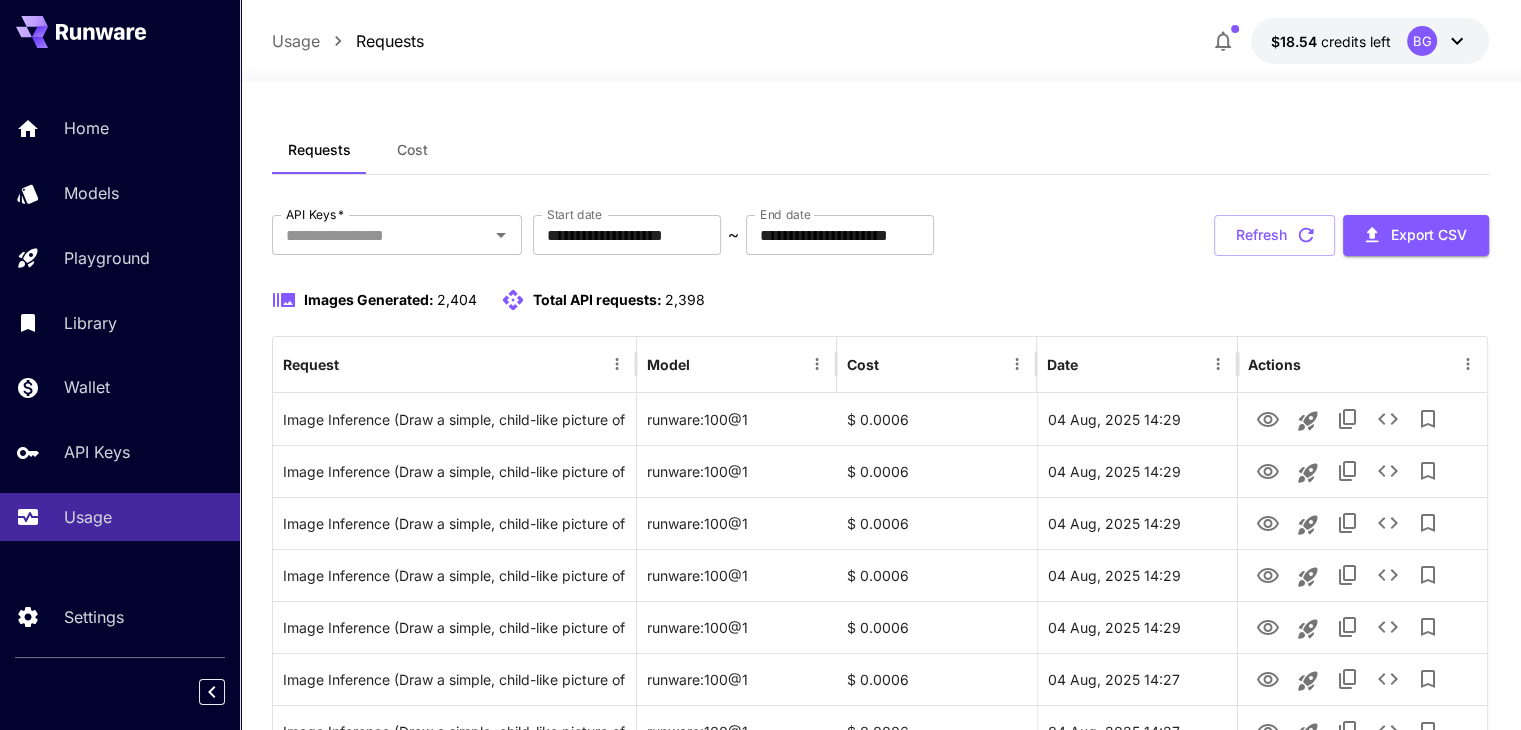 click on "BG" at bounding box center (1438, 41) 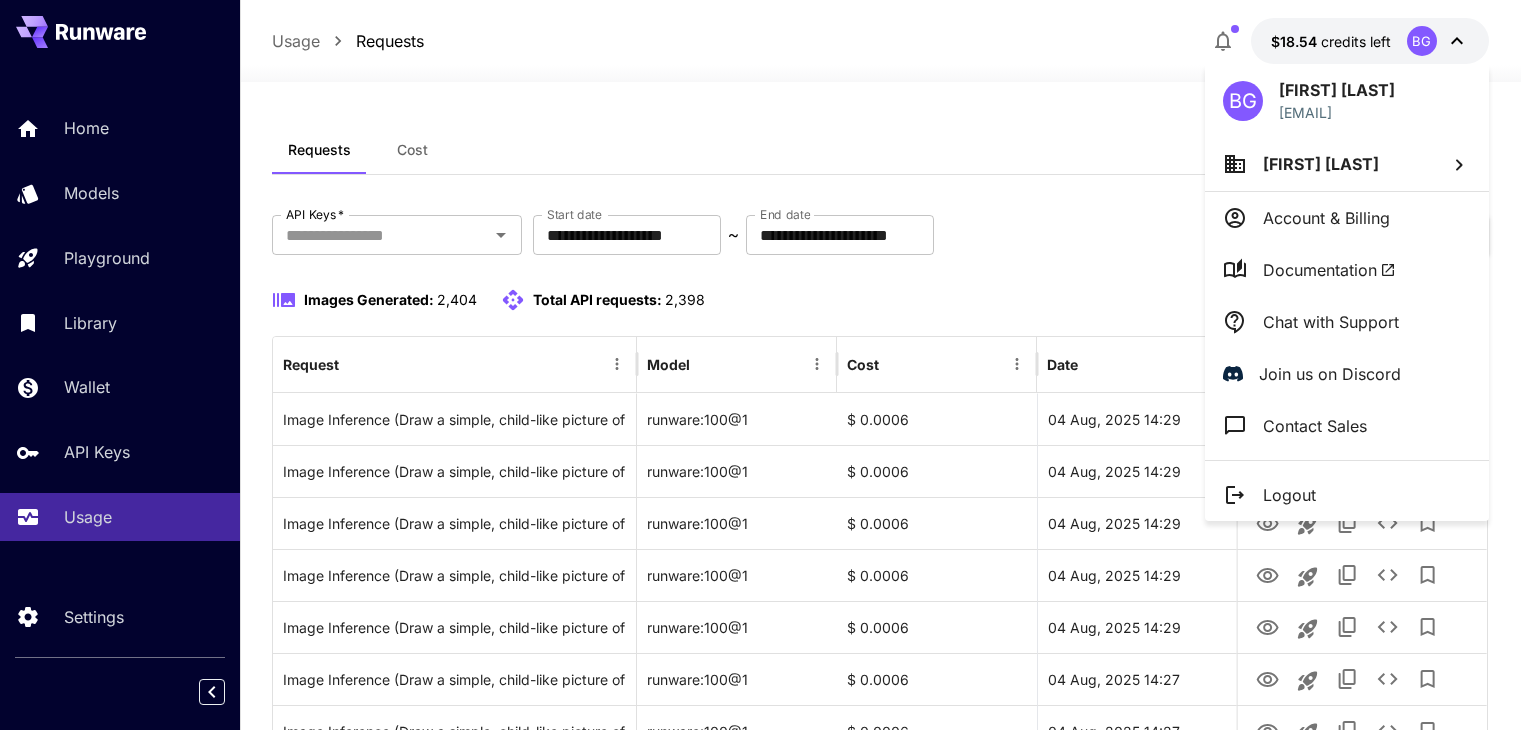 click on "Chat with Support" at bounding box center [1347, 322] 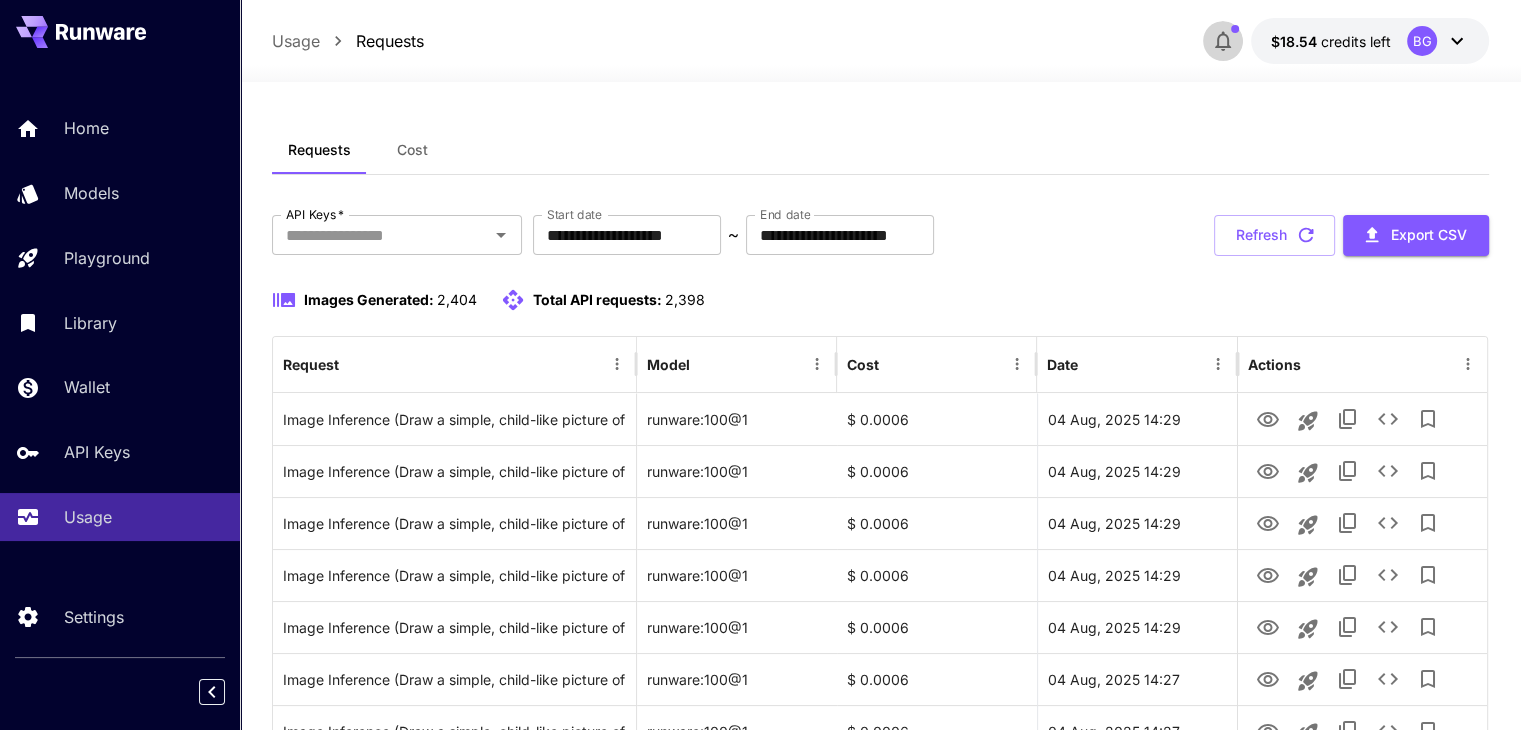 click 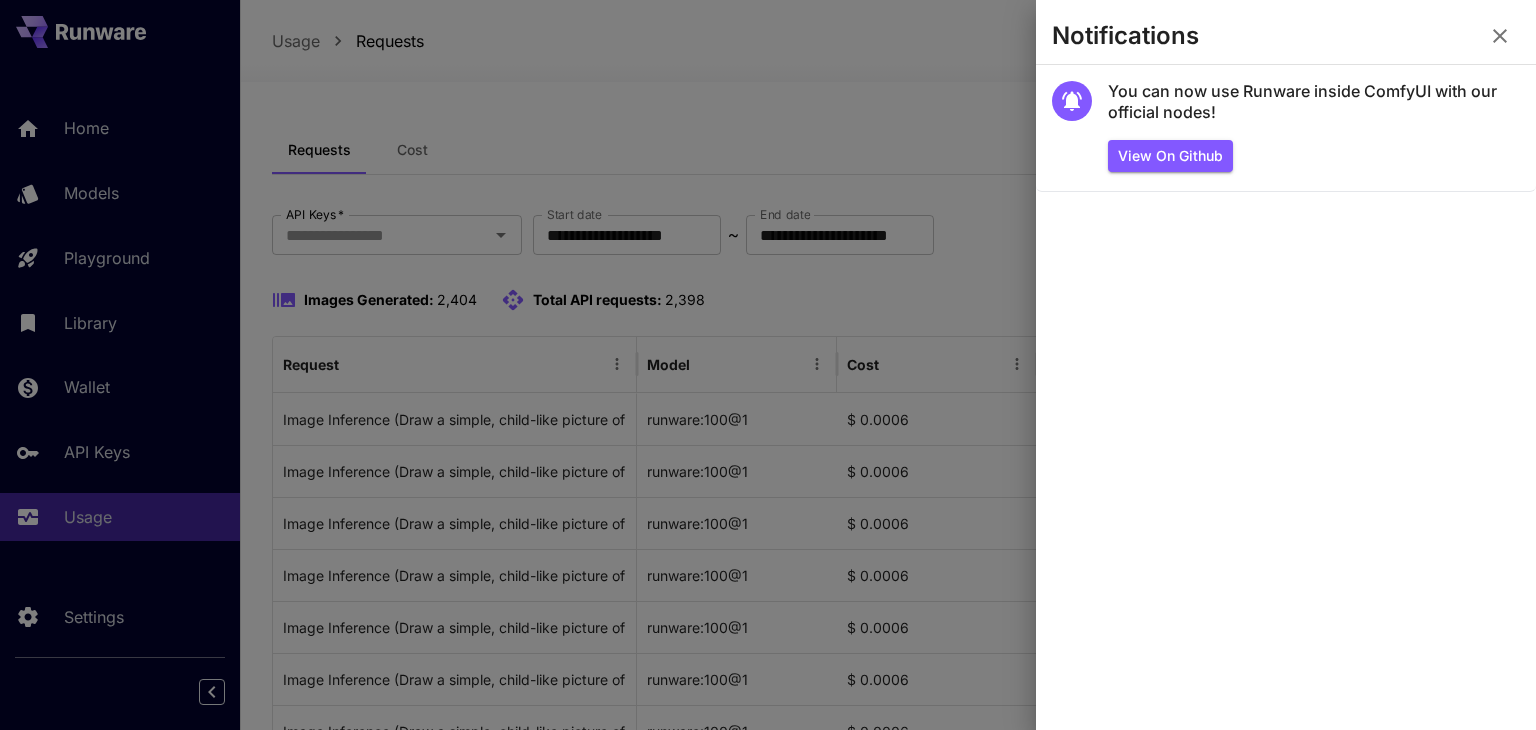 click 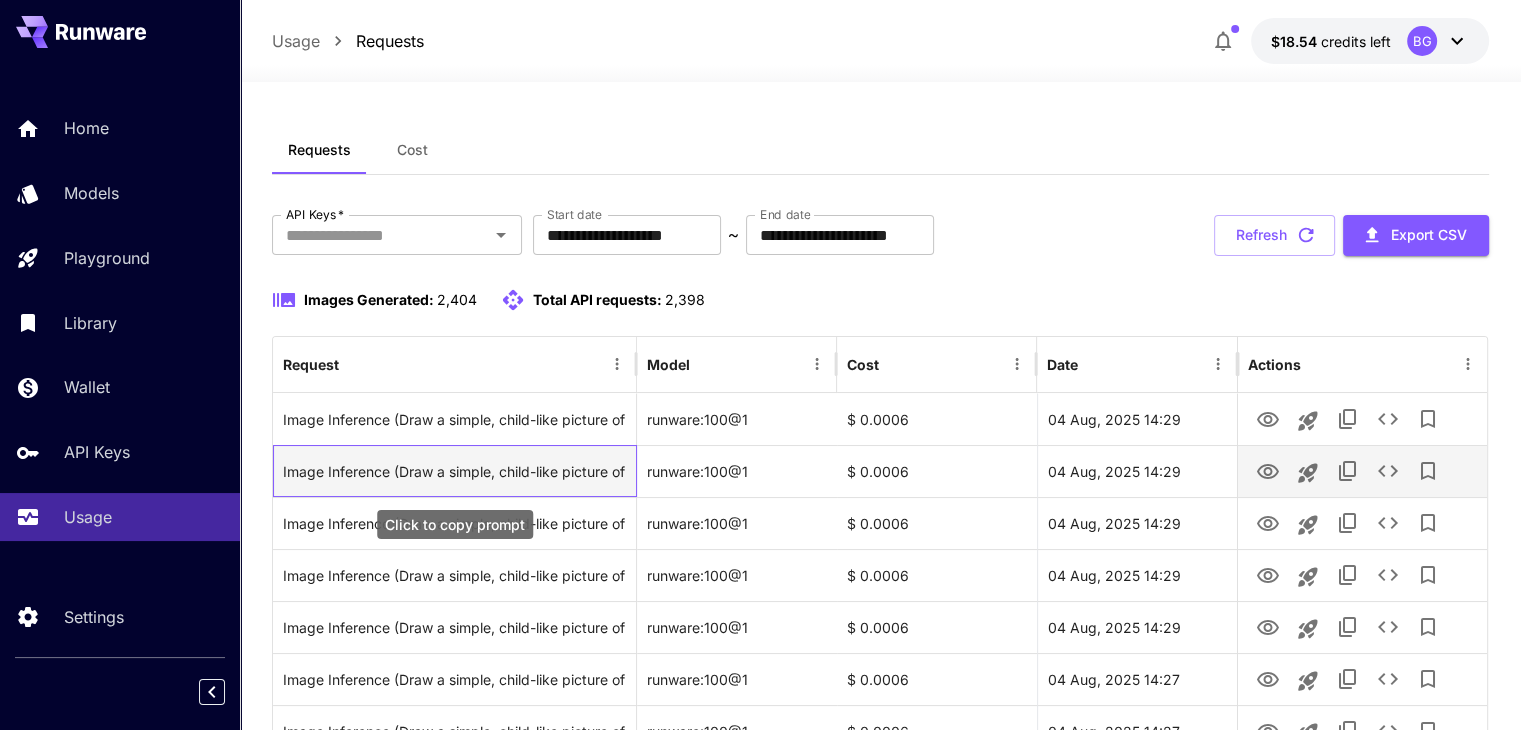 click on "Image Inference (Draw a simple, child-like picture of A large question mark symbol. The drawing should look like it was made by a child – with basic shapes, uneven lines, and simple, bright colors. The image should contain only this one object, which must be centered in the image and fully drawn (not partially drawn). Keep the background white – The style should be playful, naive, and imperfect – like a crayon or marker drawing by a small child.)" at bounding box center [454, 471] 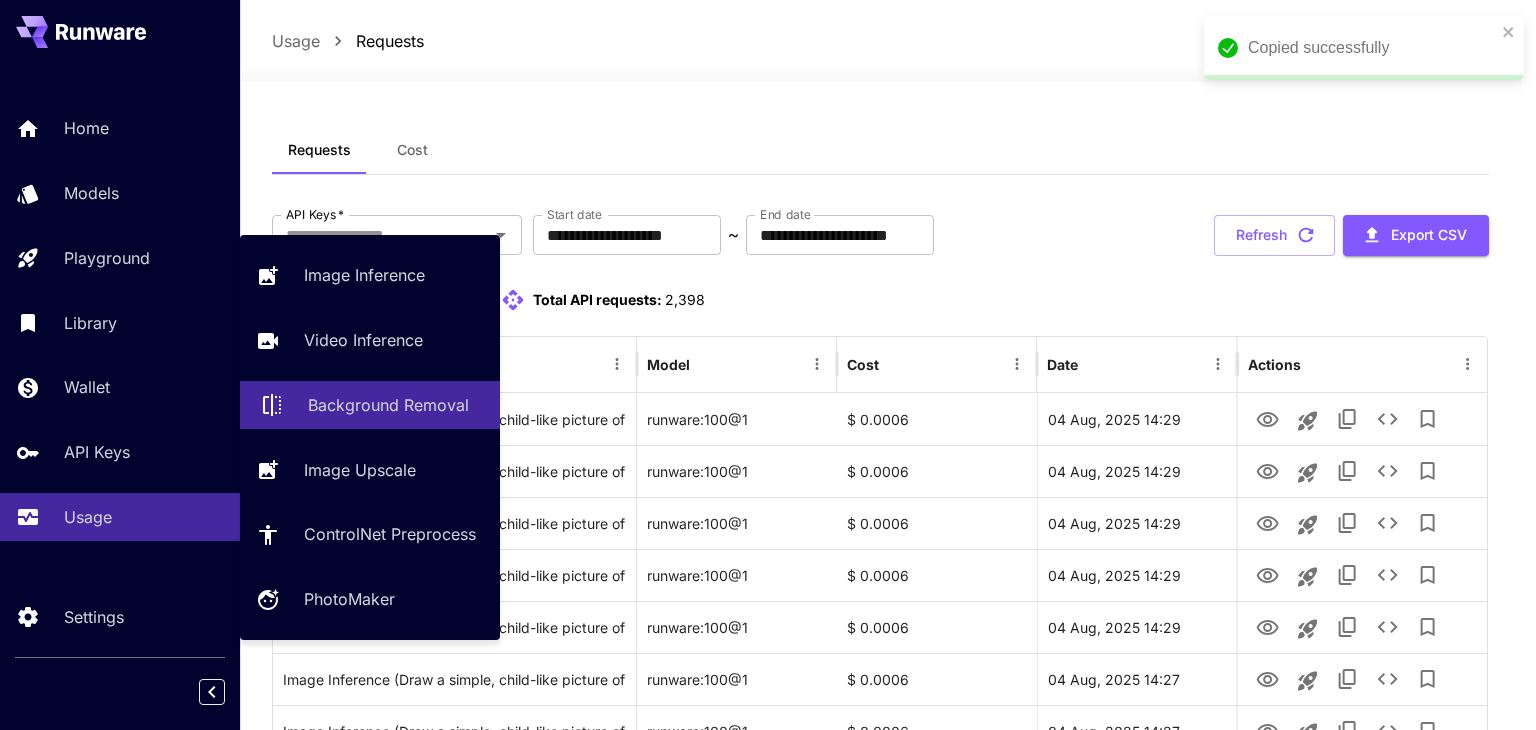 click on "Background Removal" at bounding box center (388, 405) 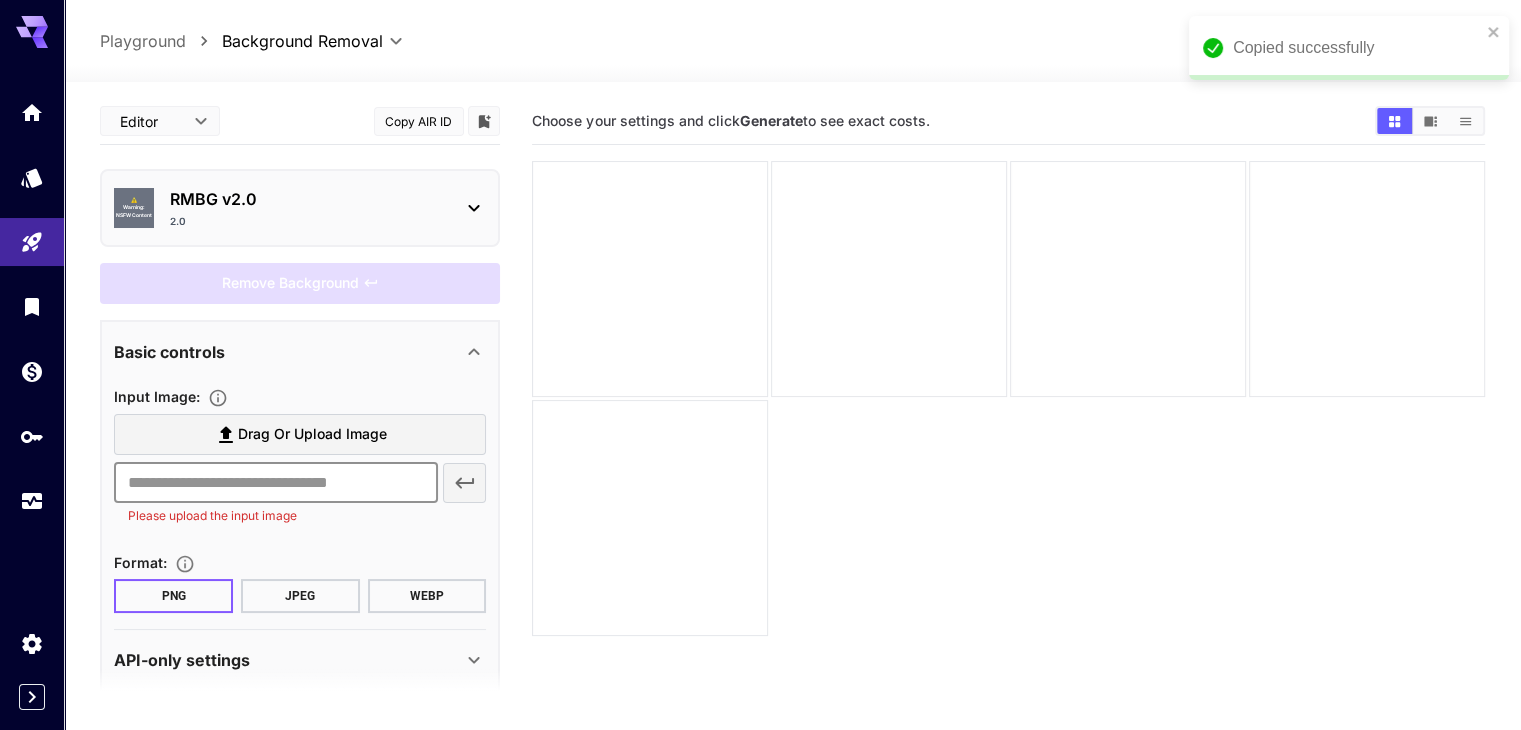 click at bounding box center [275, 483] 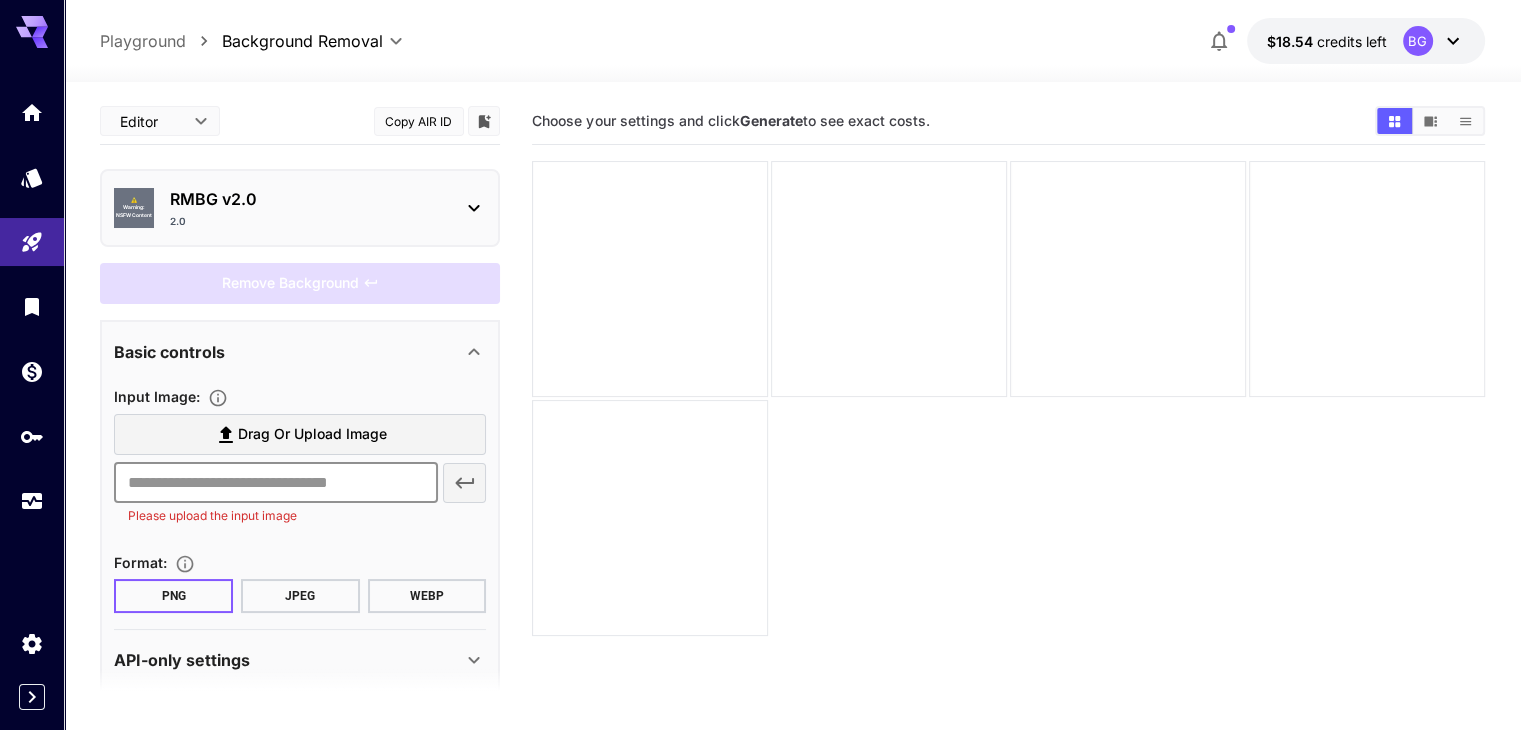 click on "Drag or upload image" at bounding box center [300, 434] 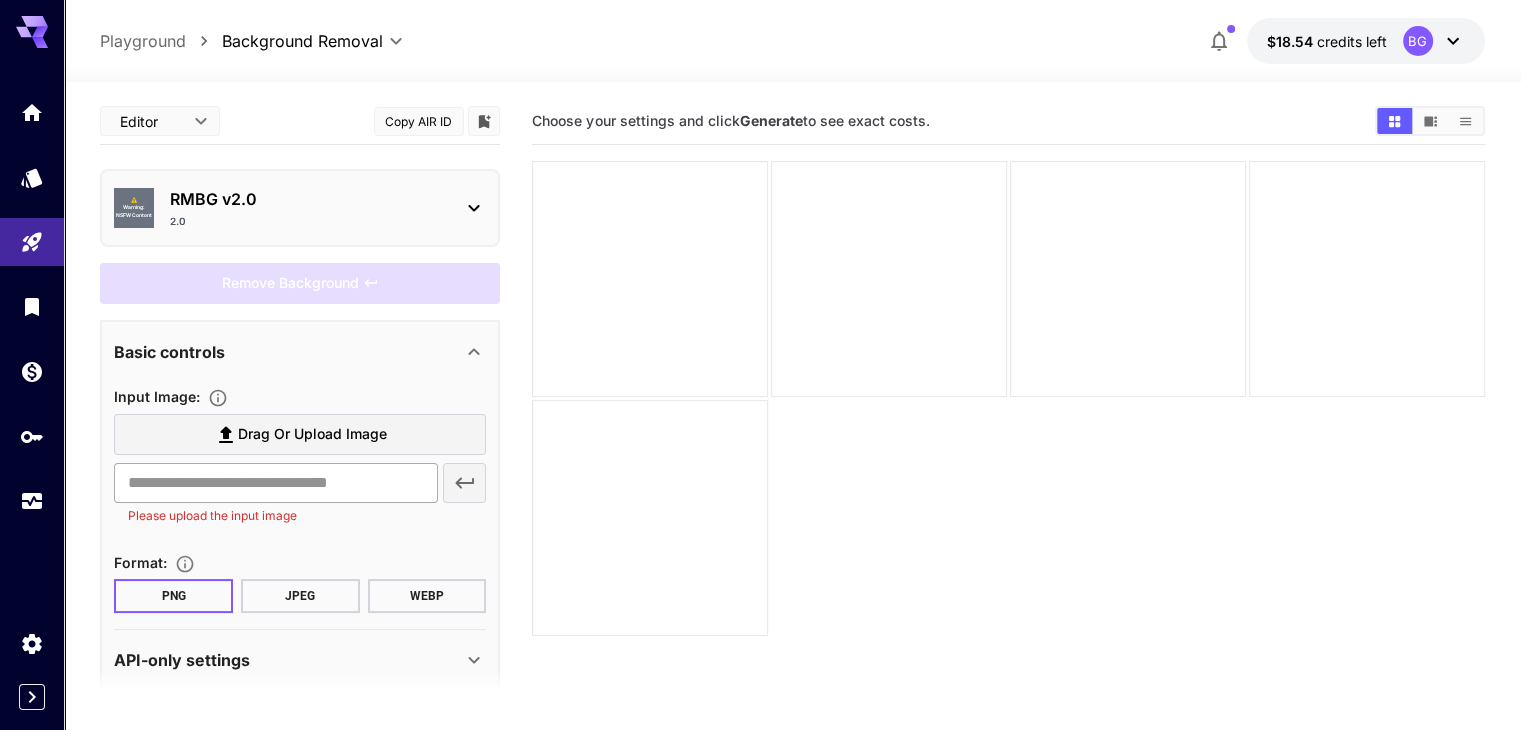 click at bounding box center [275, 483] 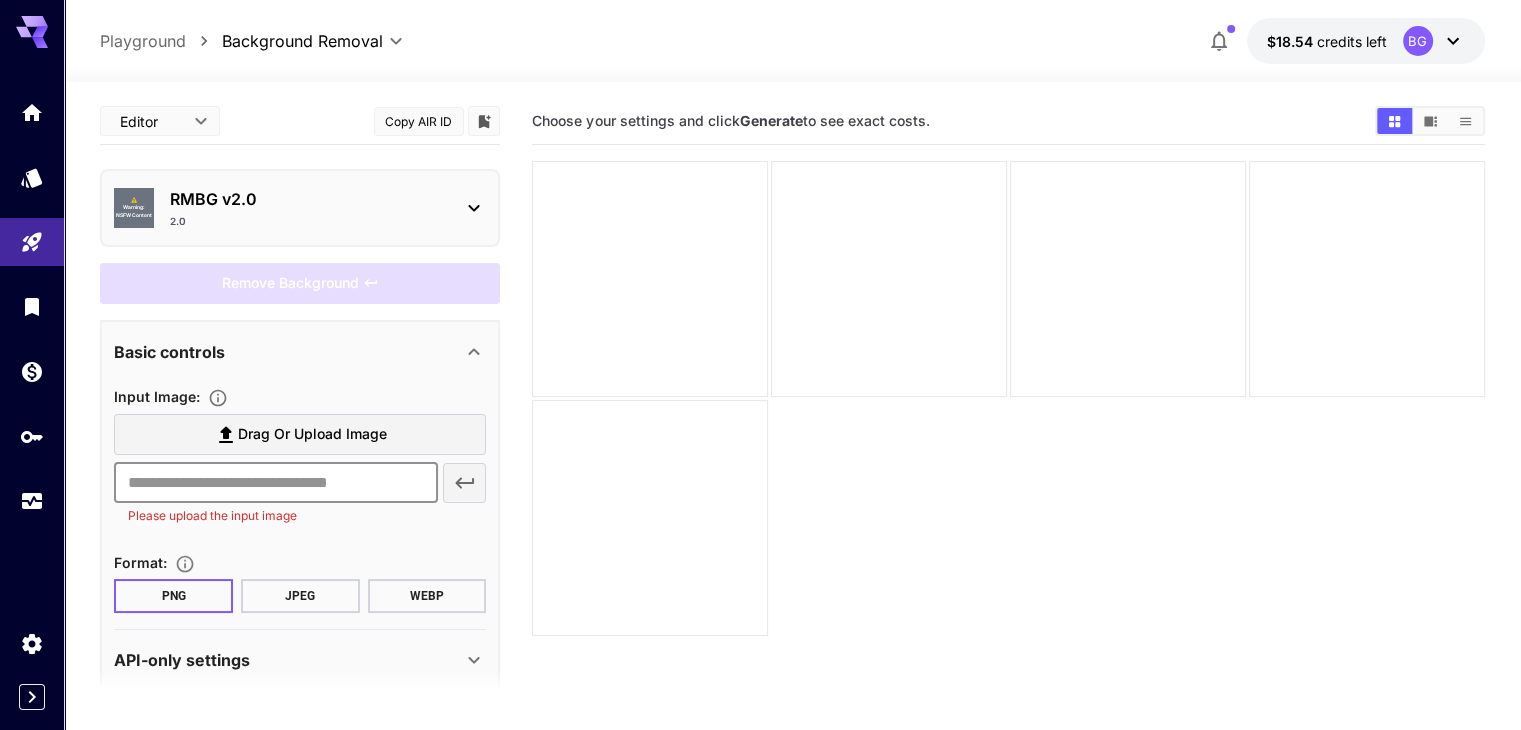 type on "**********" 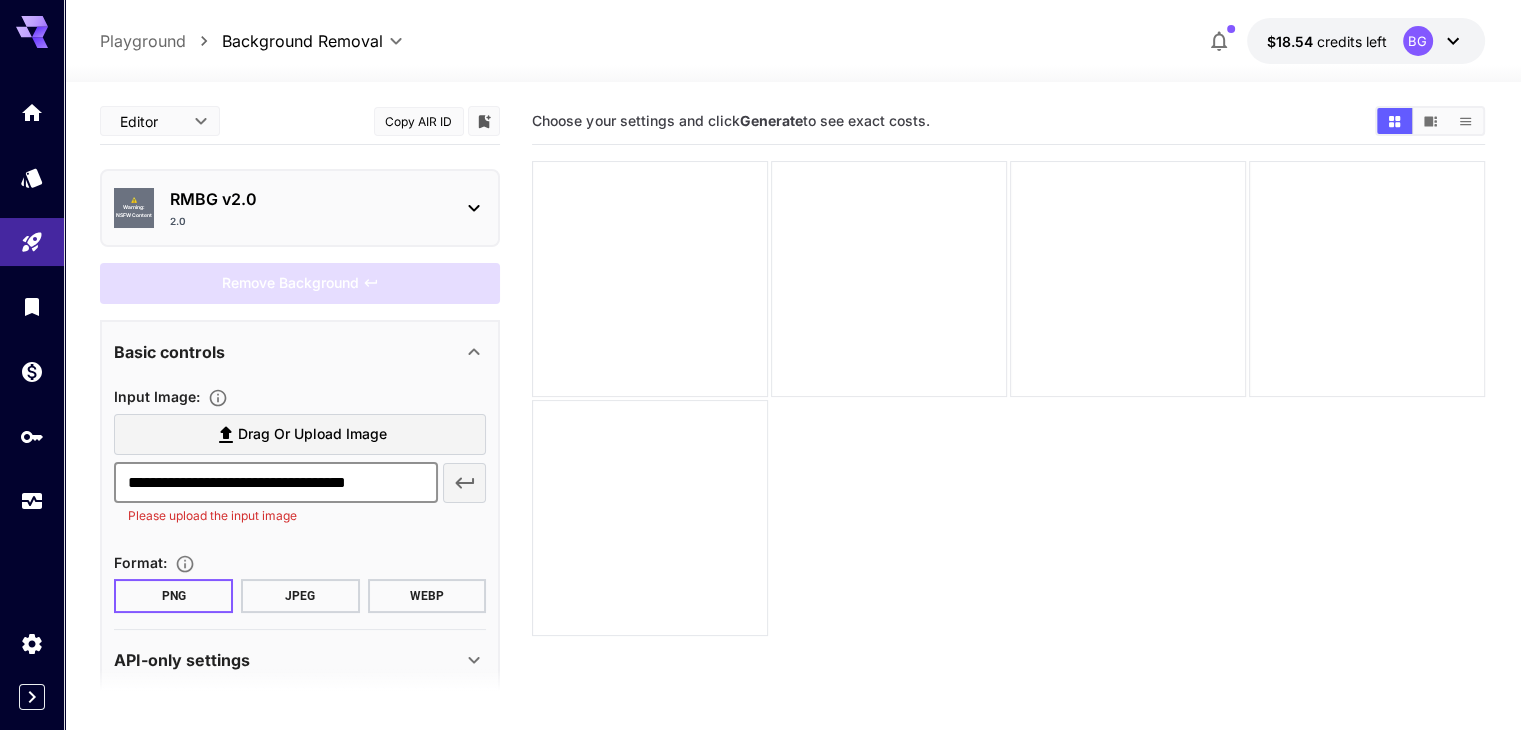scroll, scrollTop: 20, scrollLeft: 0, axis: vertical 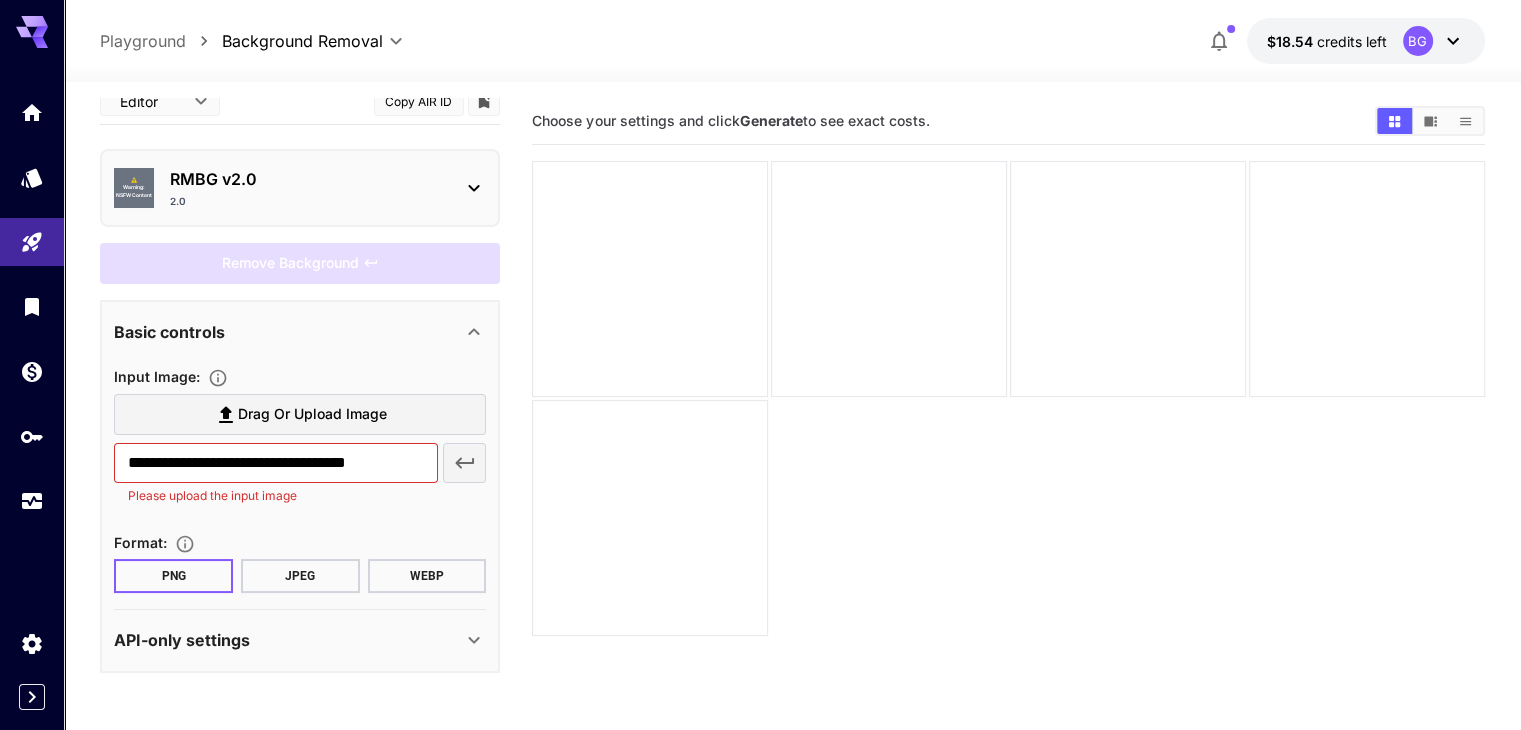 click on "Remove Background" at bounding box center [300, 263] 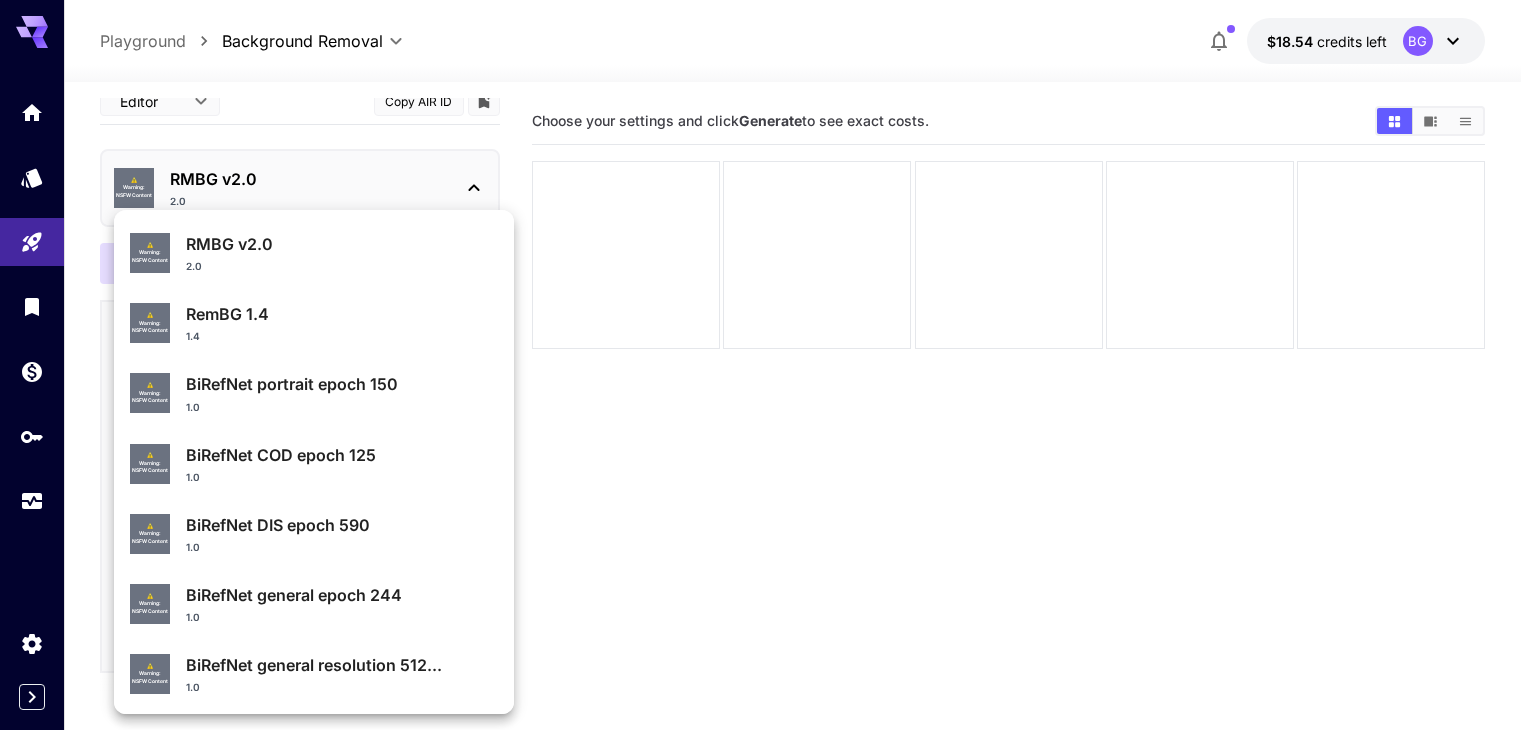 click on "RMBG v2.0" at bounding box center (342, 244) 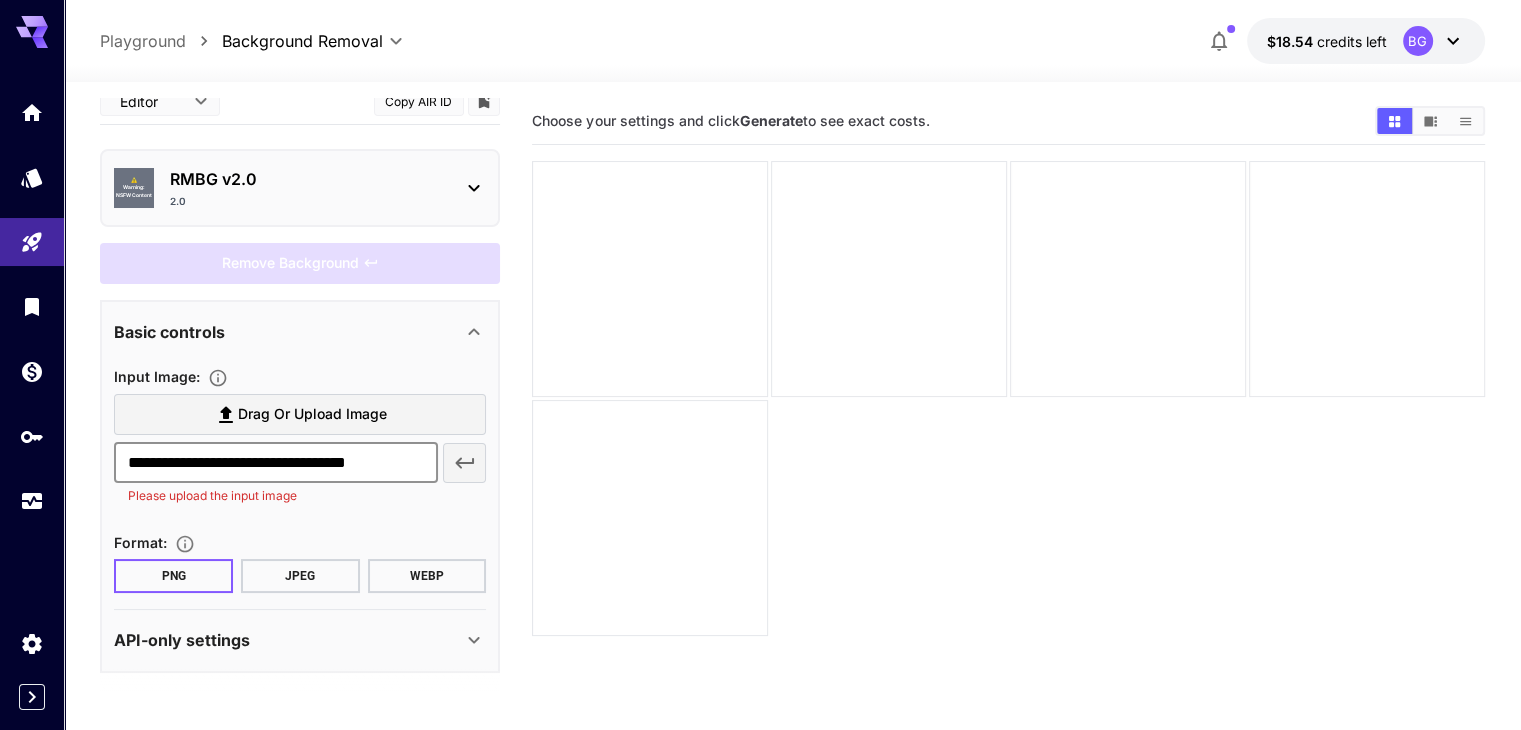 click on "**********" at bounding box center (275, 463) 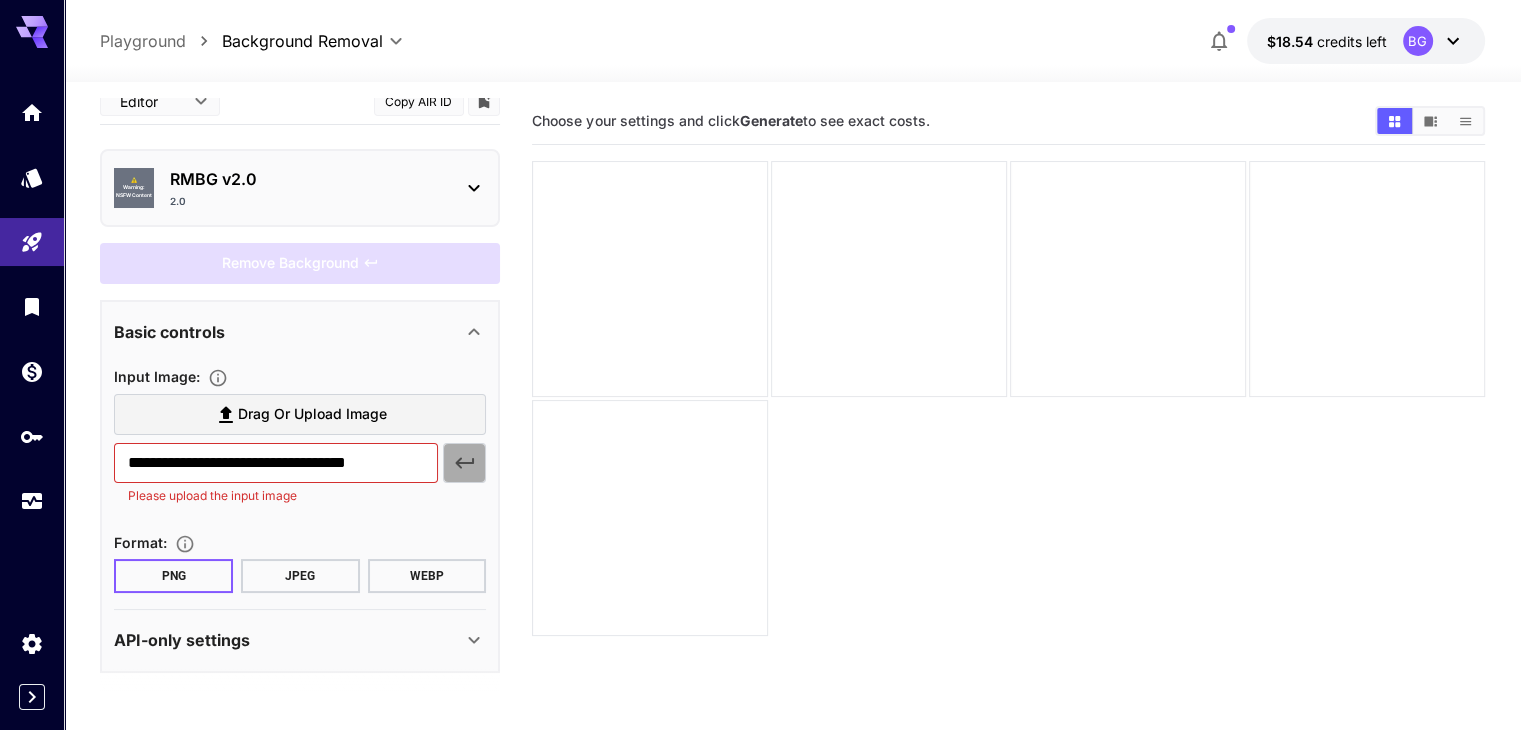 click 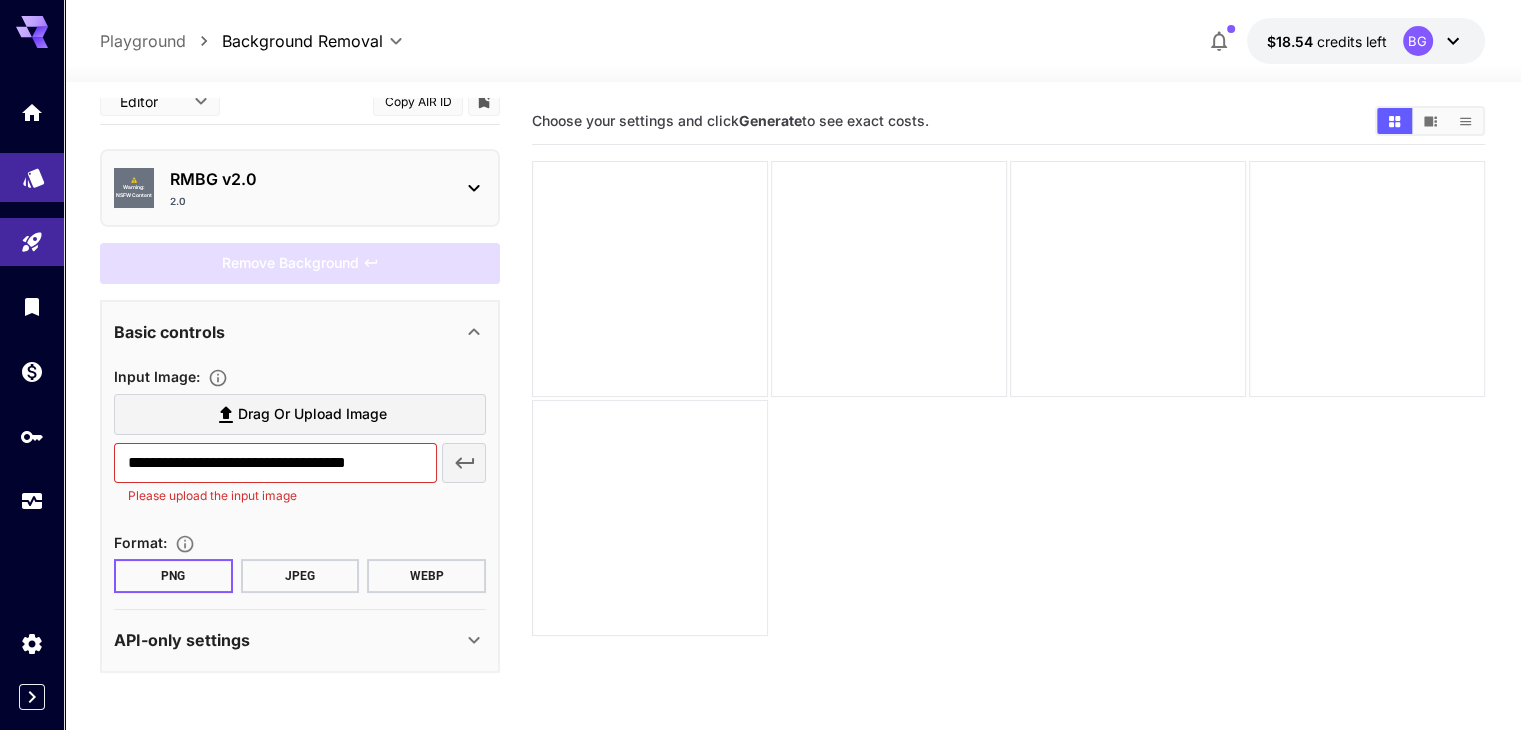 click at bounding box center [32, 177] 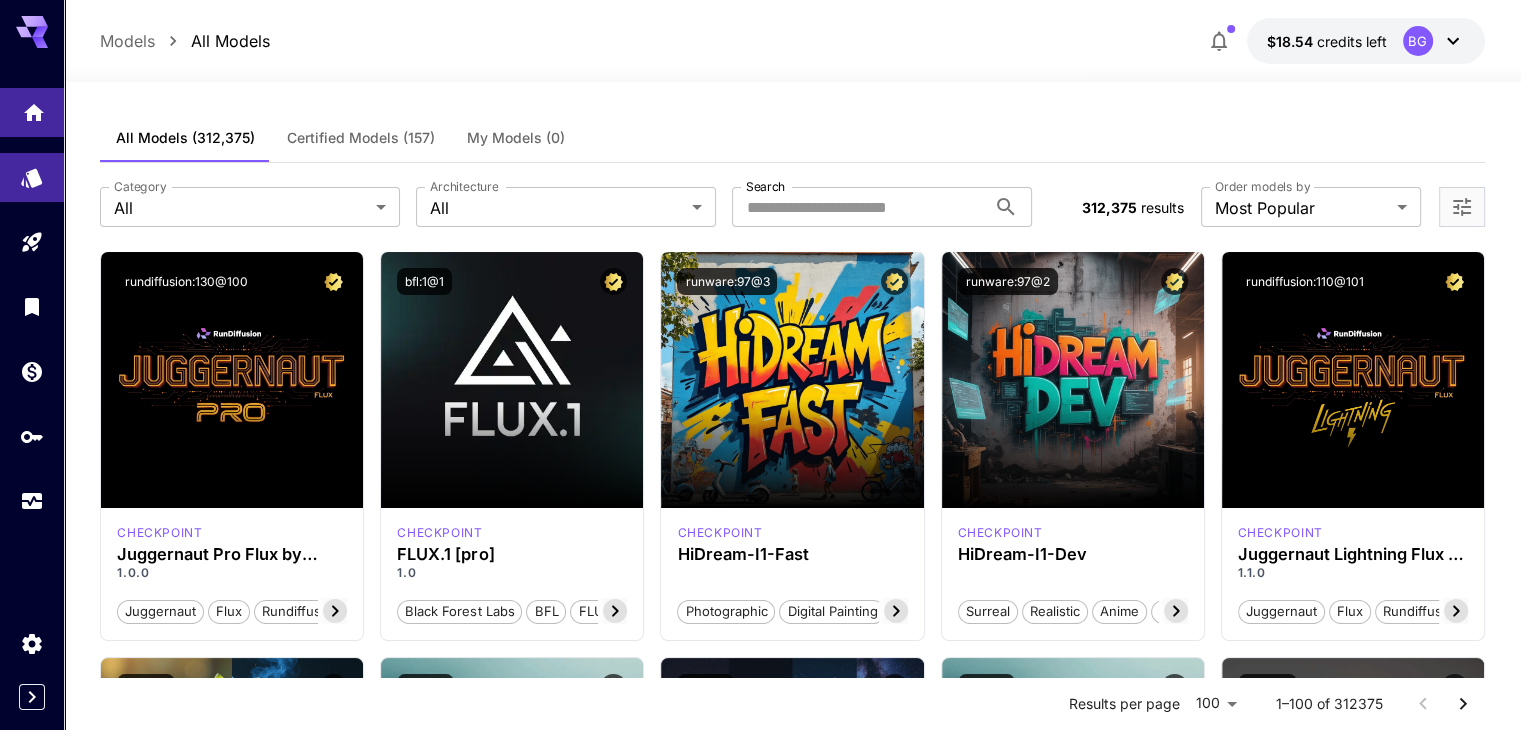 click on "**********" at bounding box center [760, 7513] 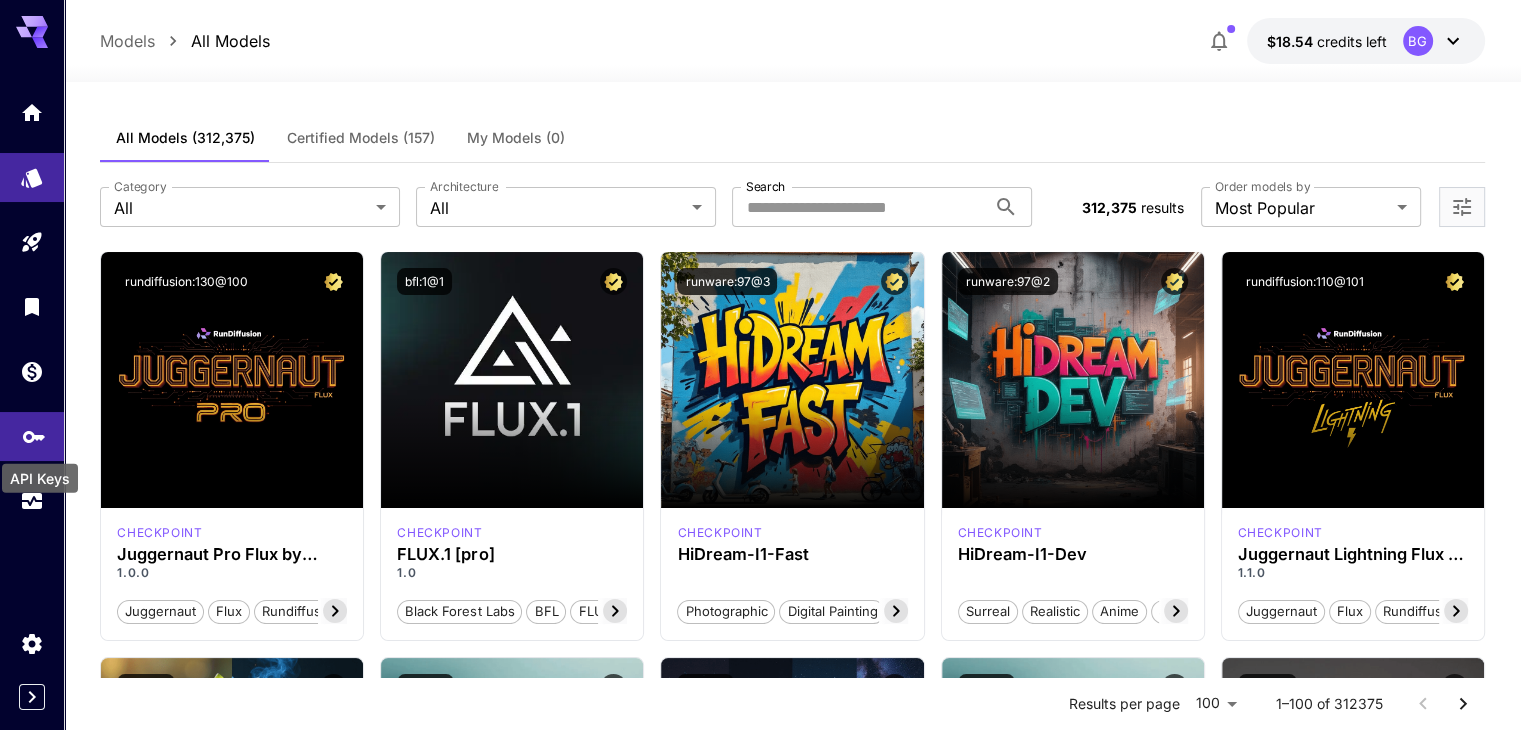 click 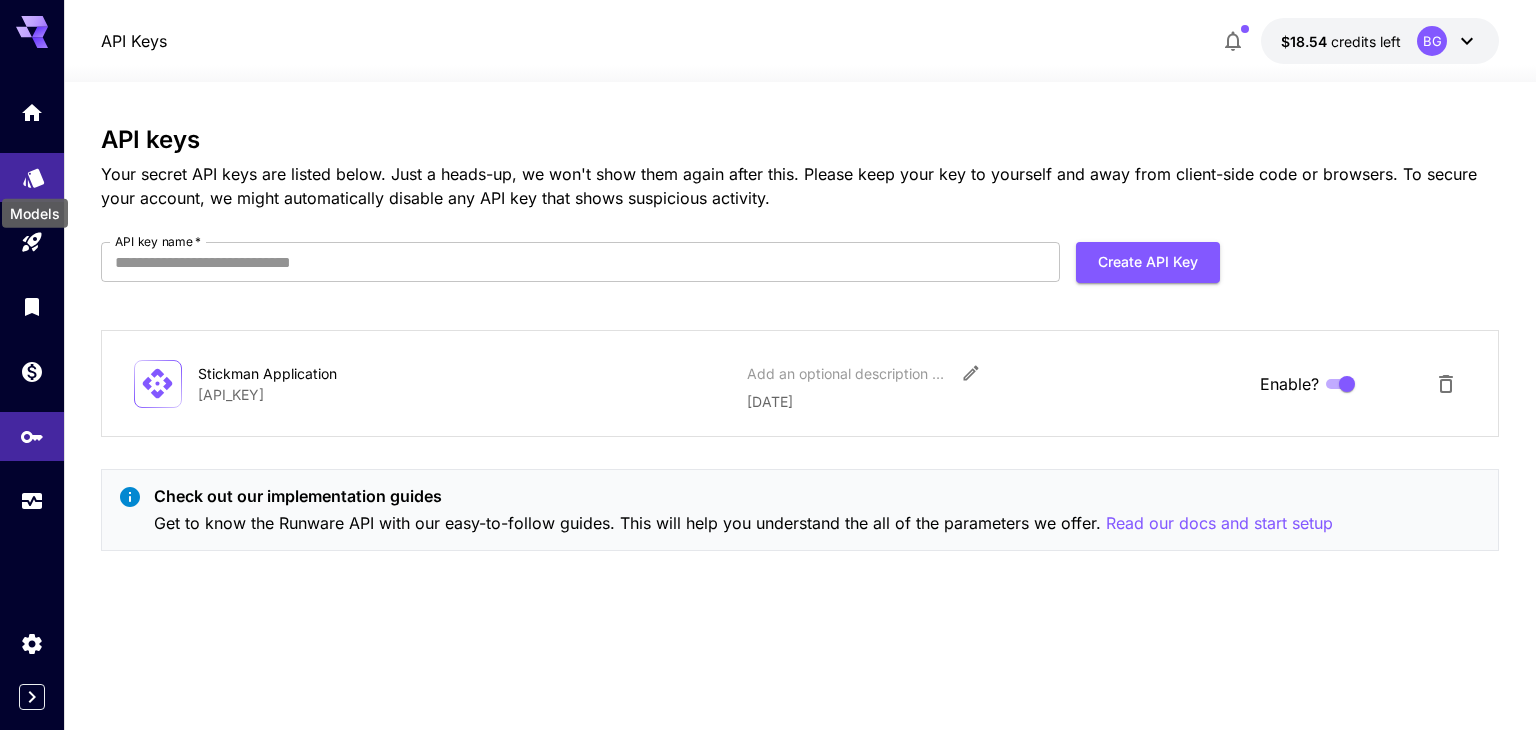 click on "**********" at bounding box center [768, 365] 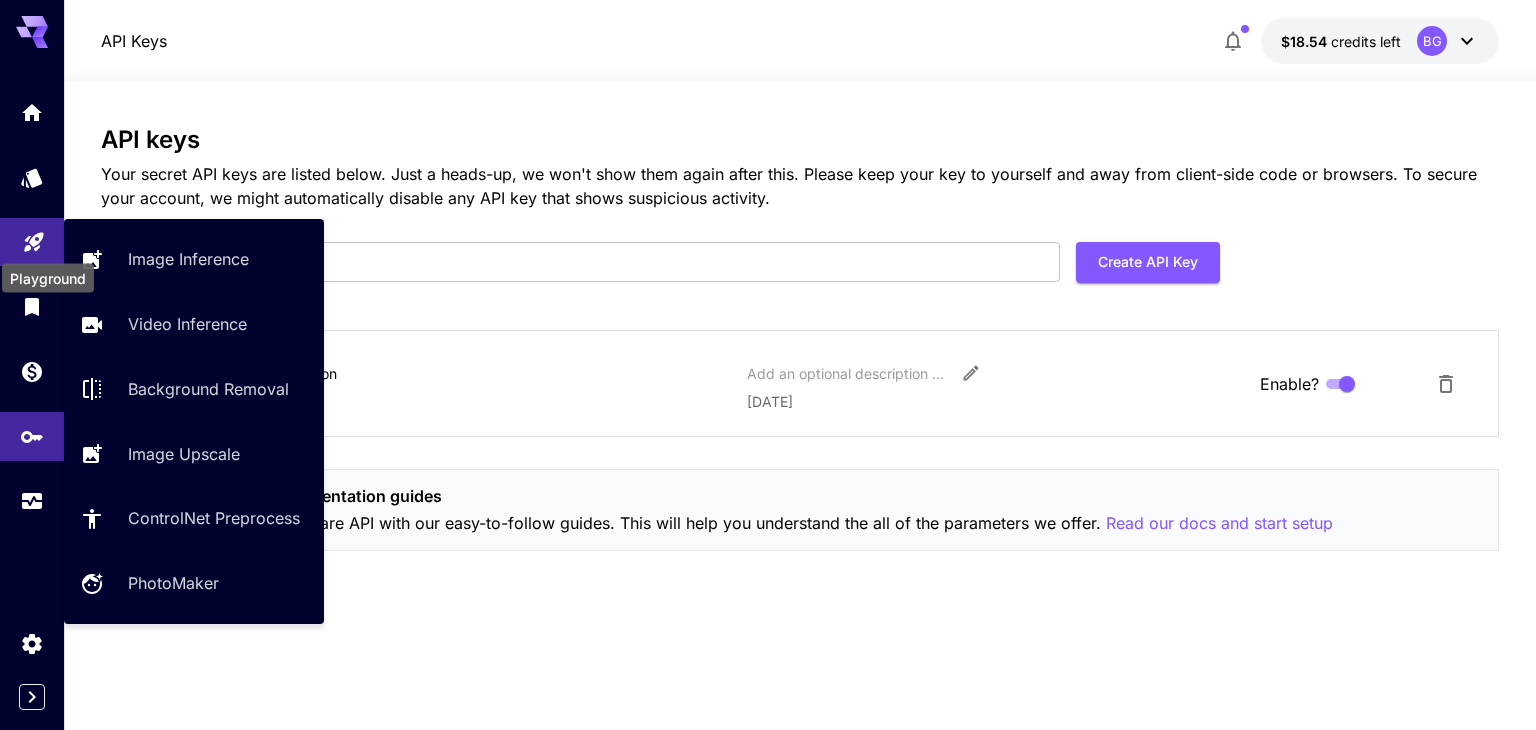 click 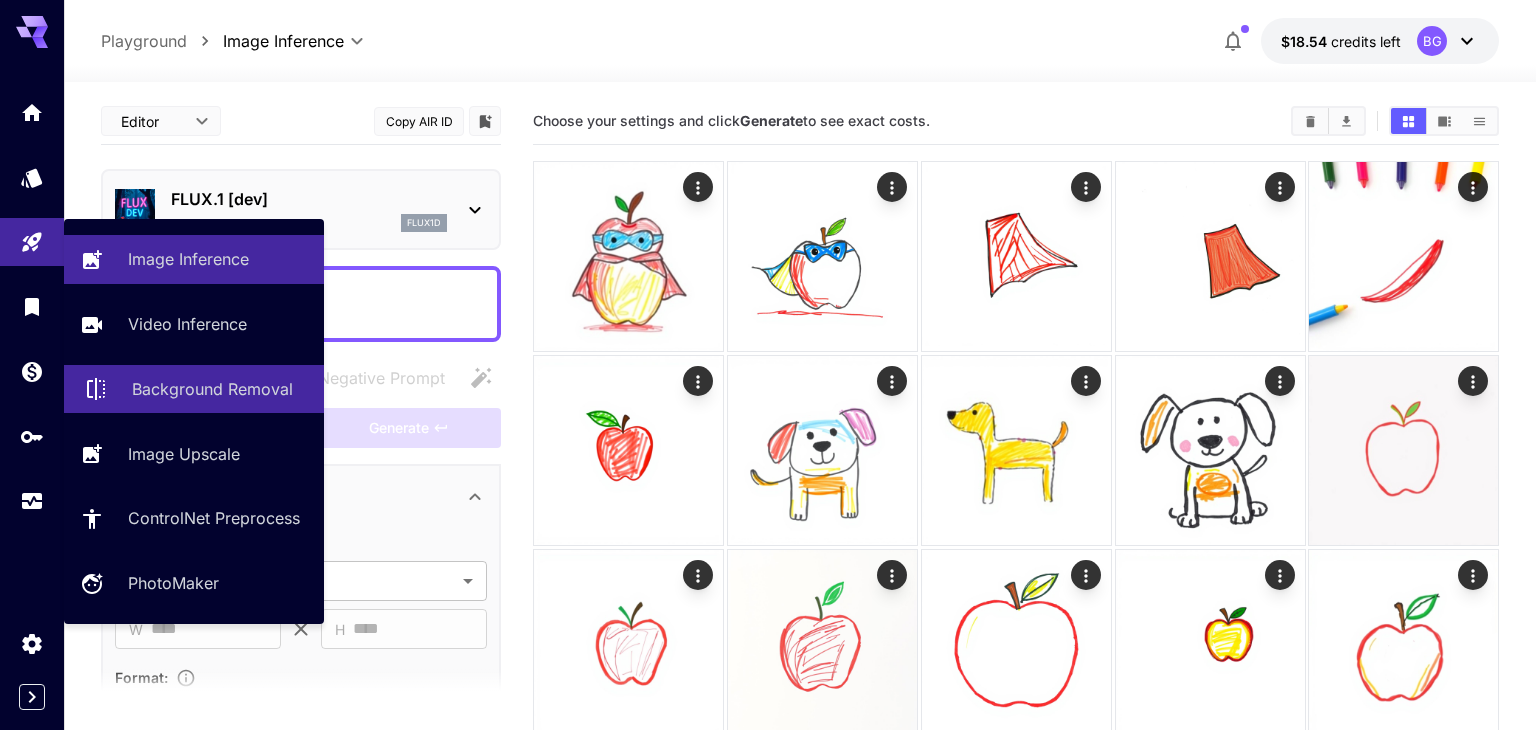 click on "Background Removal" at bounding box center (212, 389) 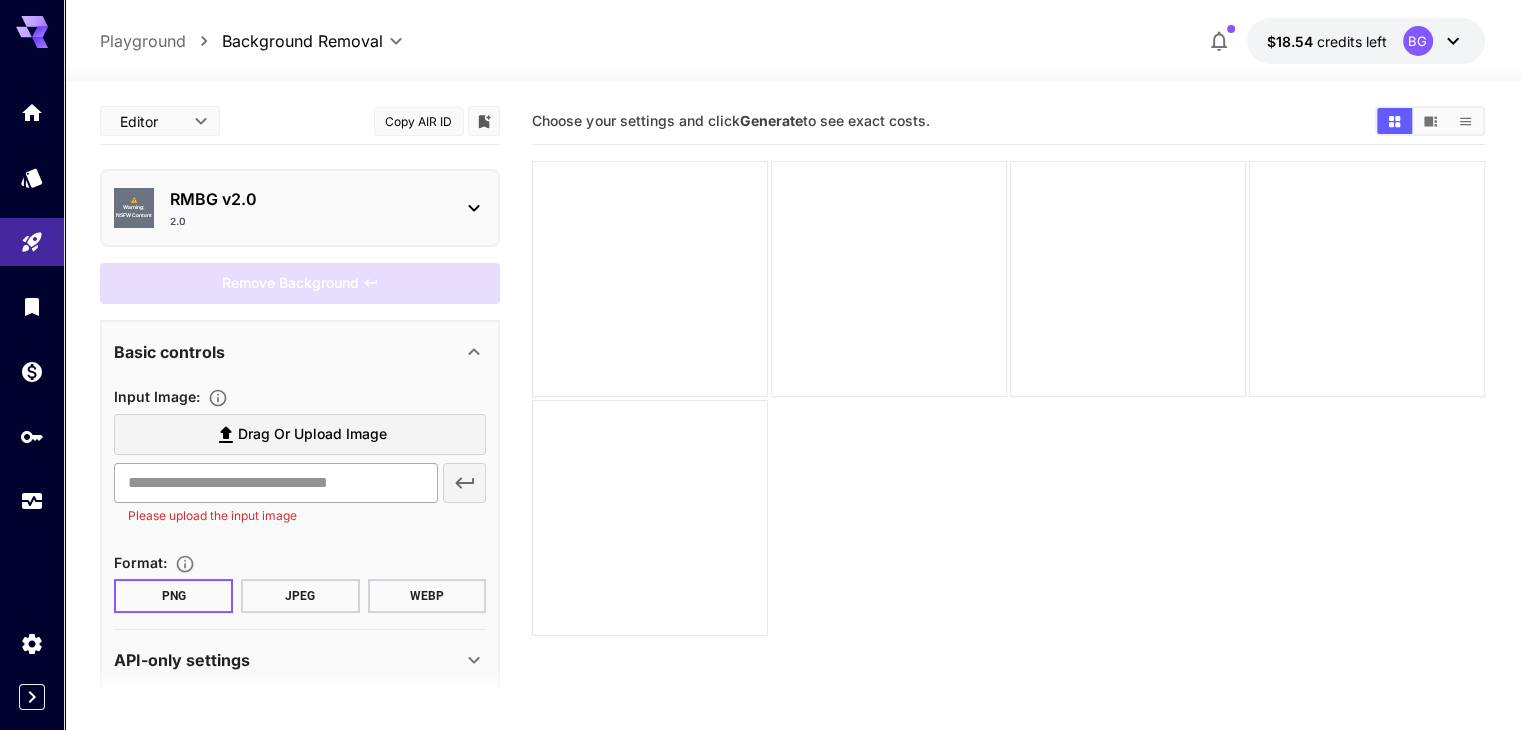 click at bounding box center (275, 483) 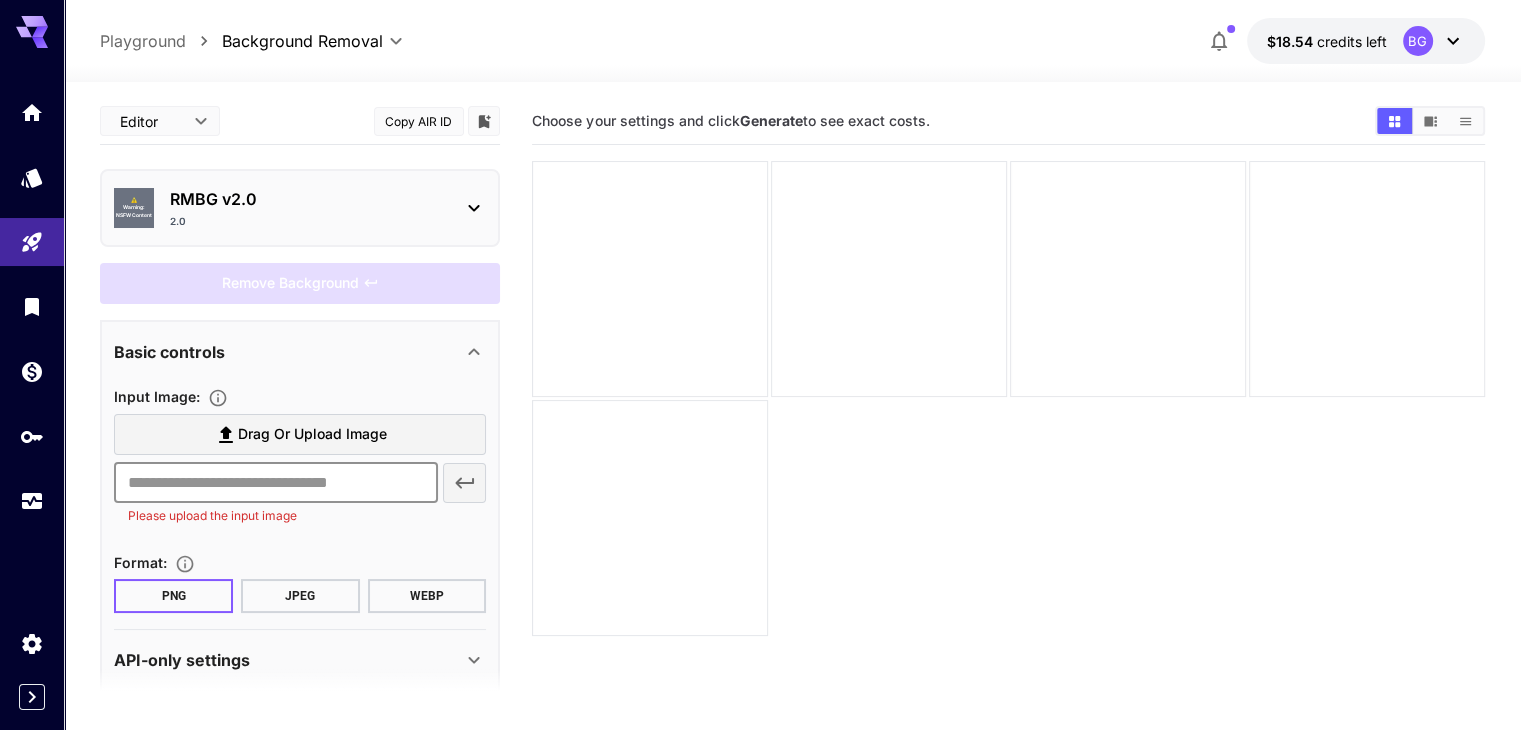 paste on "**********" 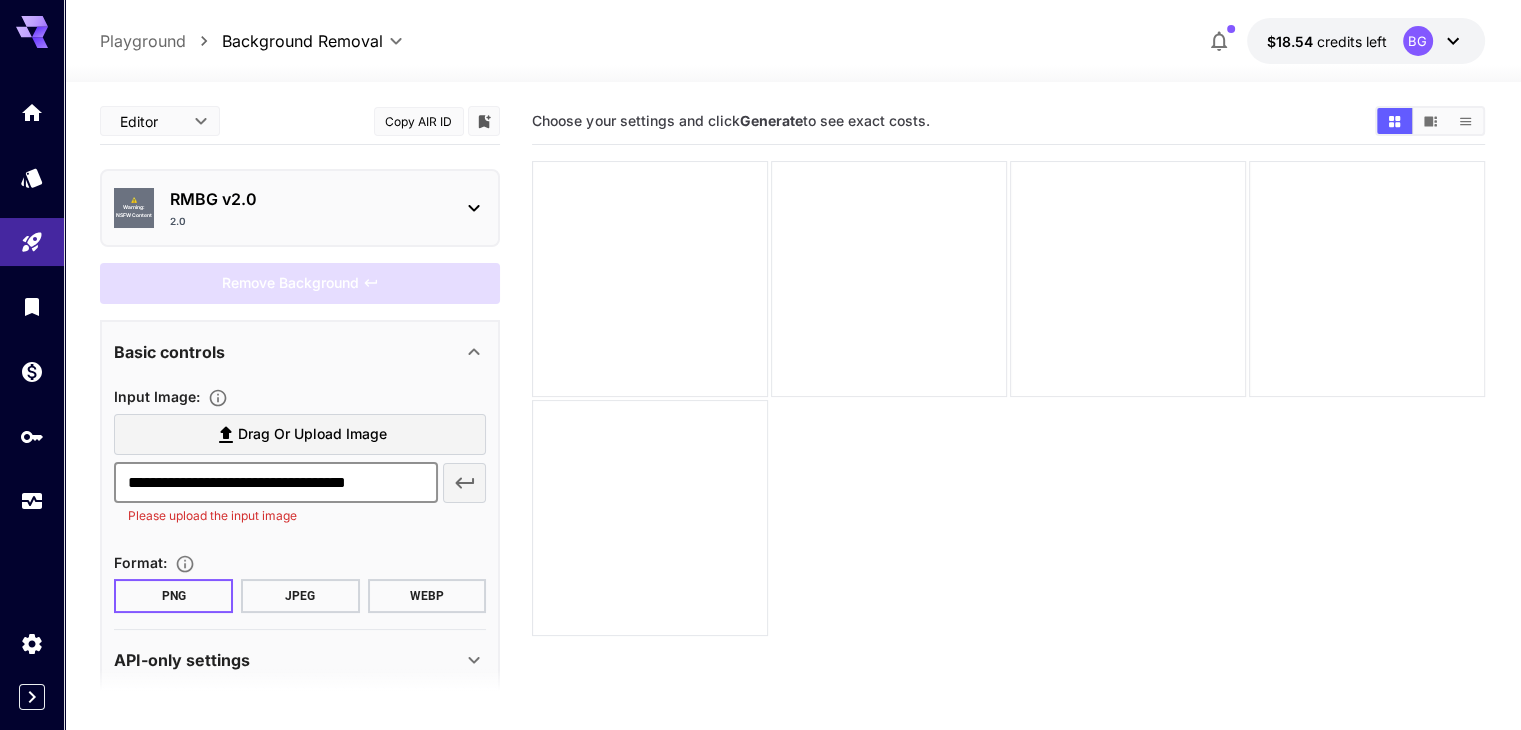 scroll, scrollTop: 0, scrollLeft: 46, axis: horizontal 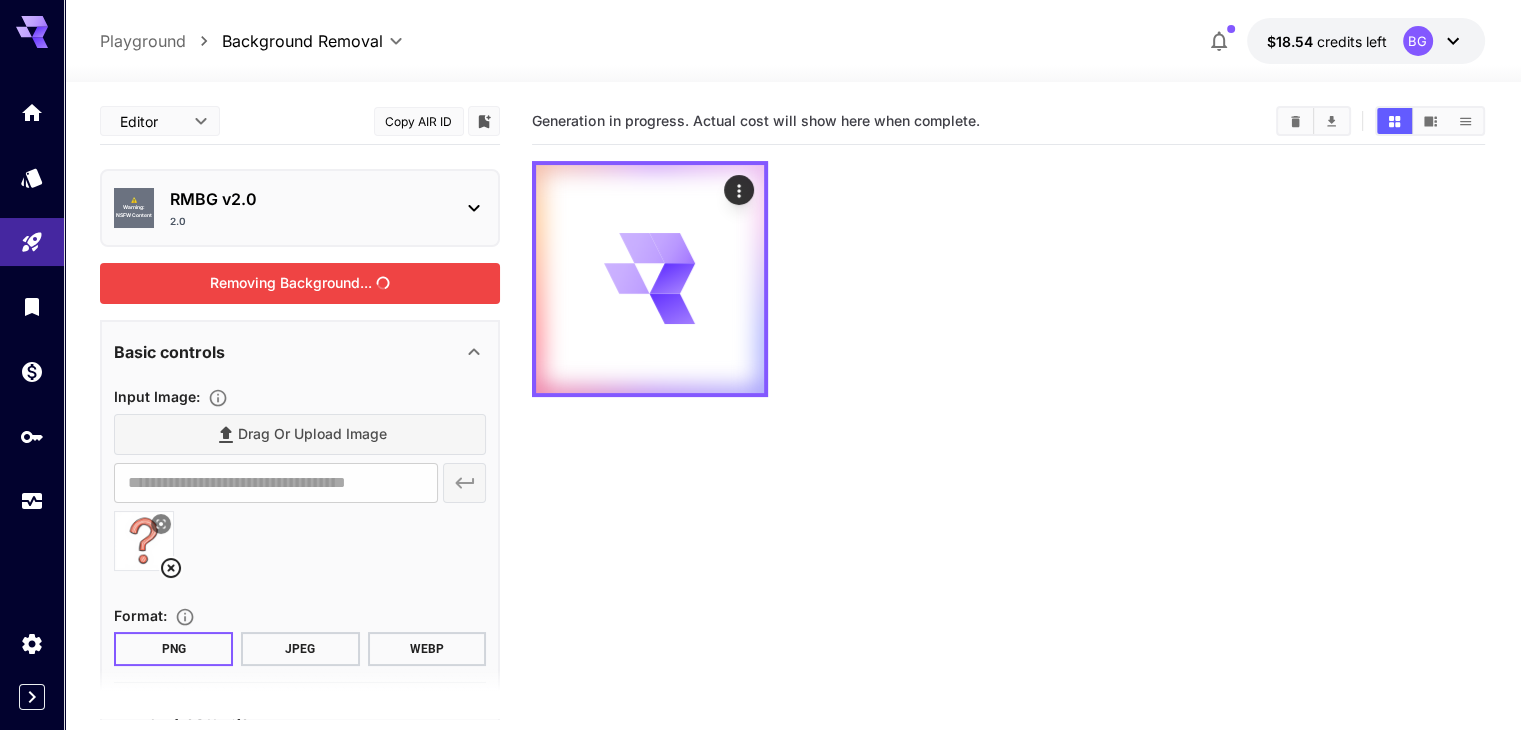 click on "Removing Background..." at bounding box center [300, 283] 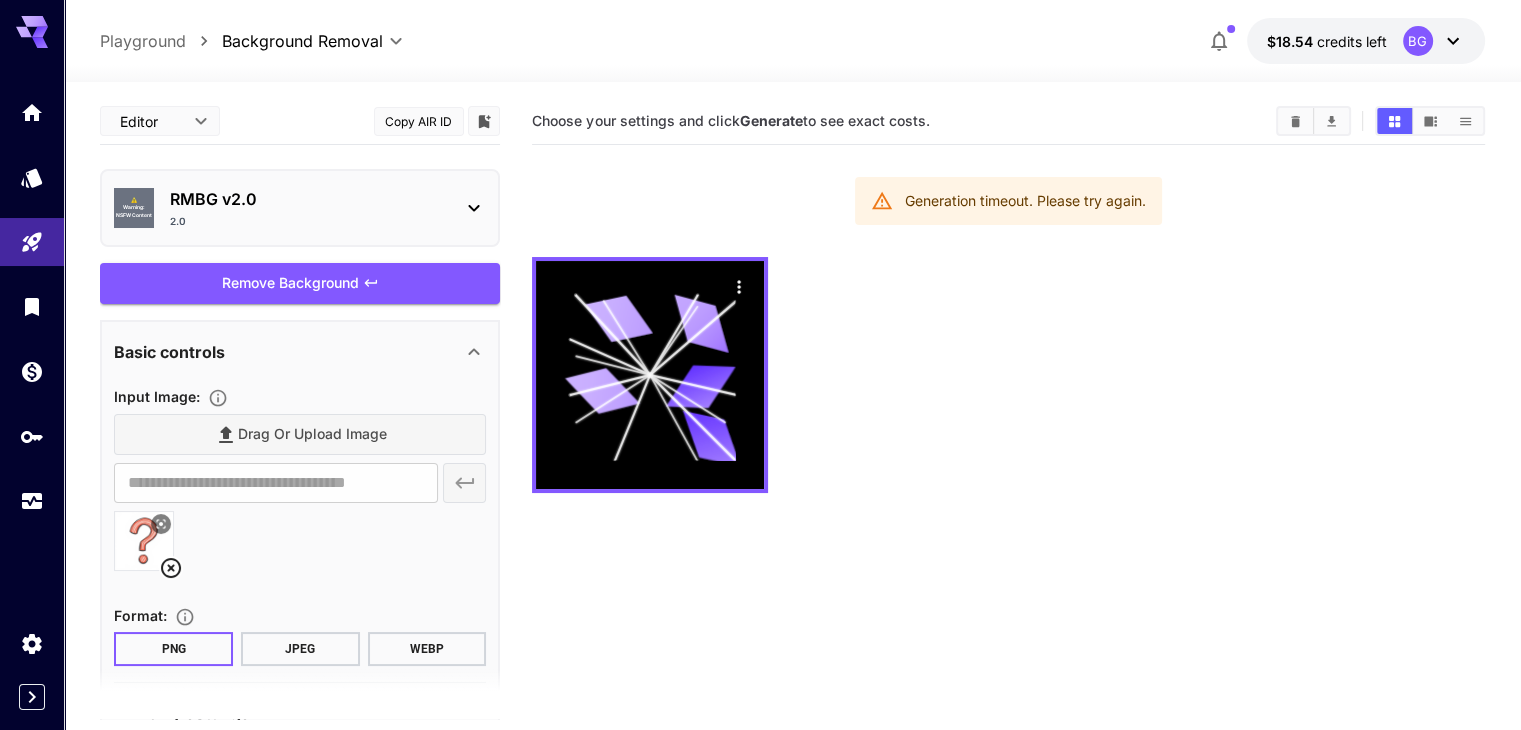 click on "RMBG v2.0" at bounding box center [308, 199] 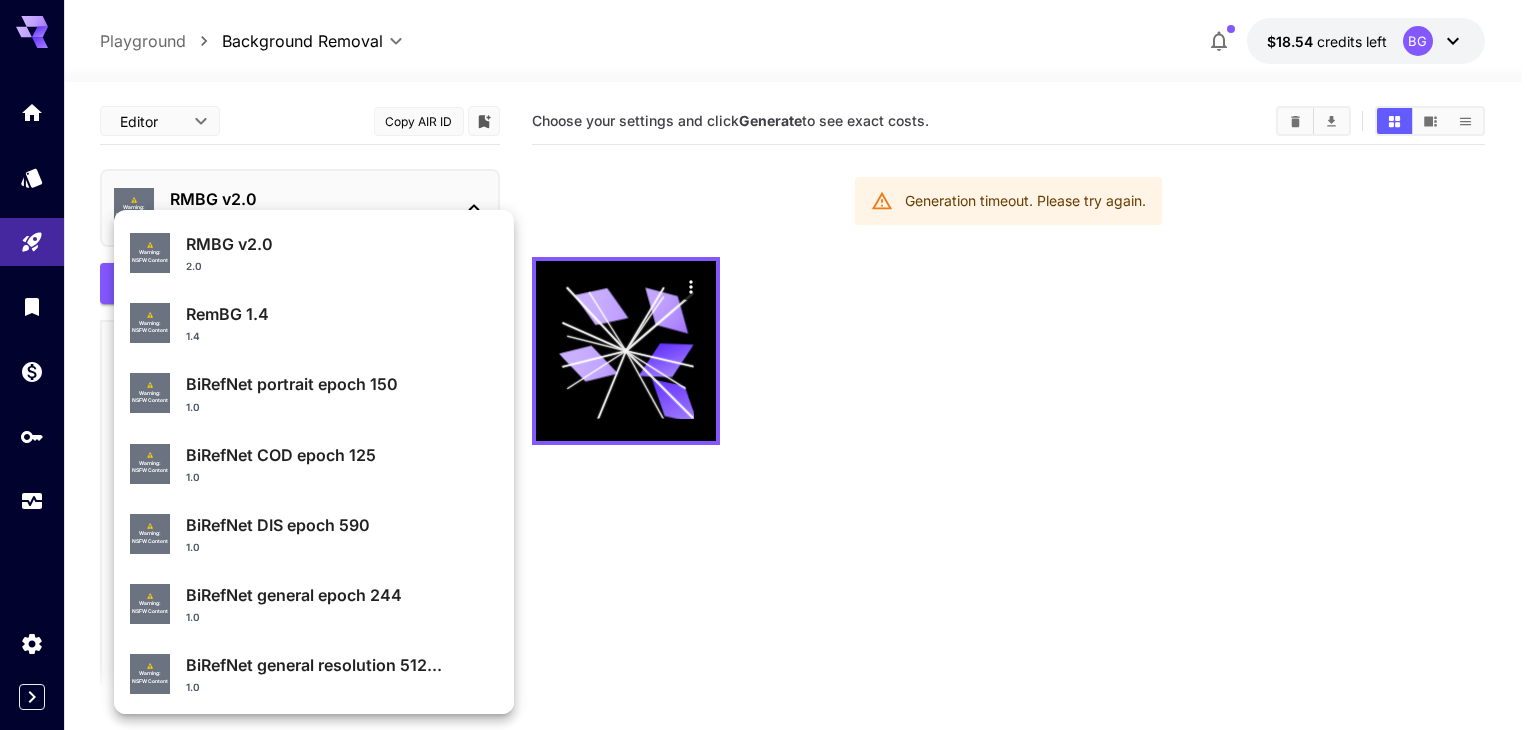 click on "1.4" at bounding box center (342, 336) 